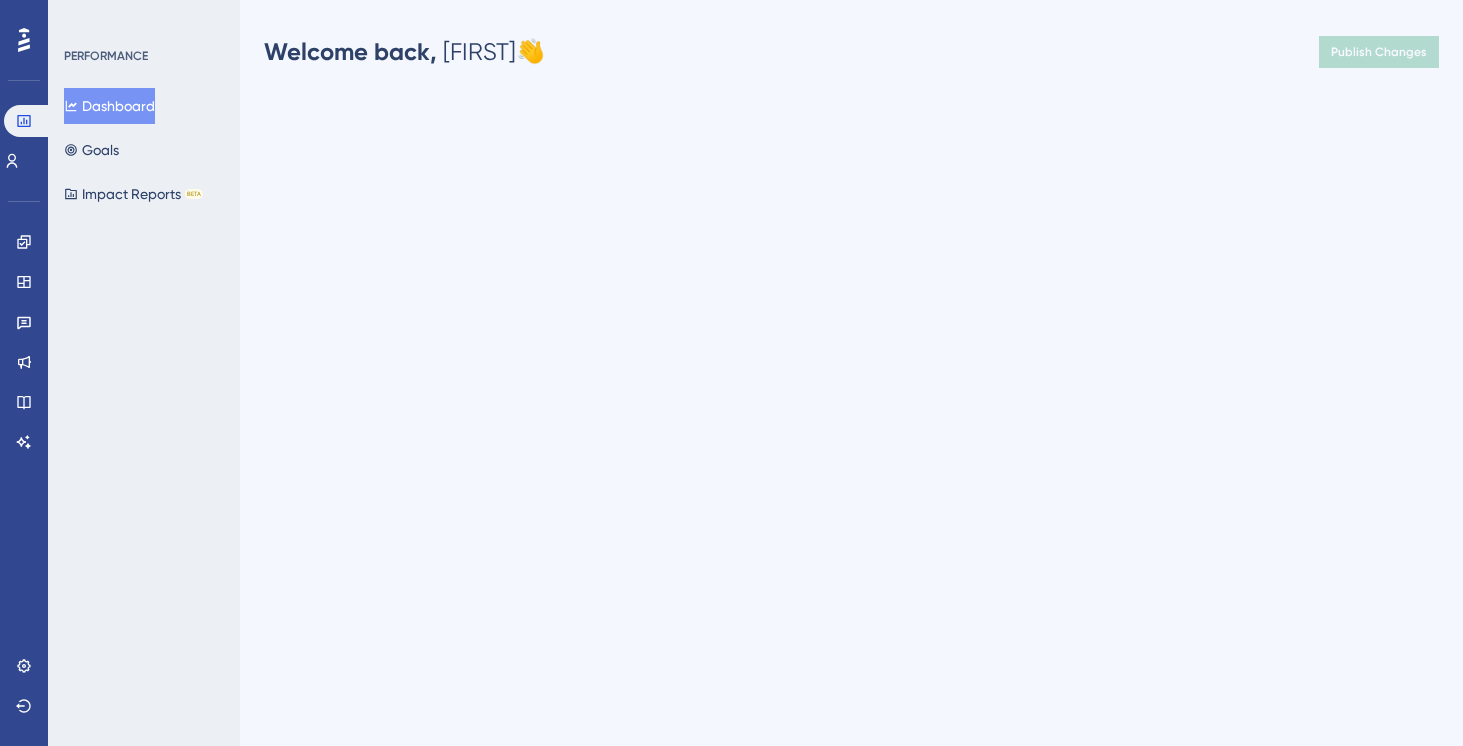 scroll, scrollTop: 0, scrollLeft: 0, axis: both 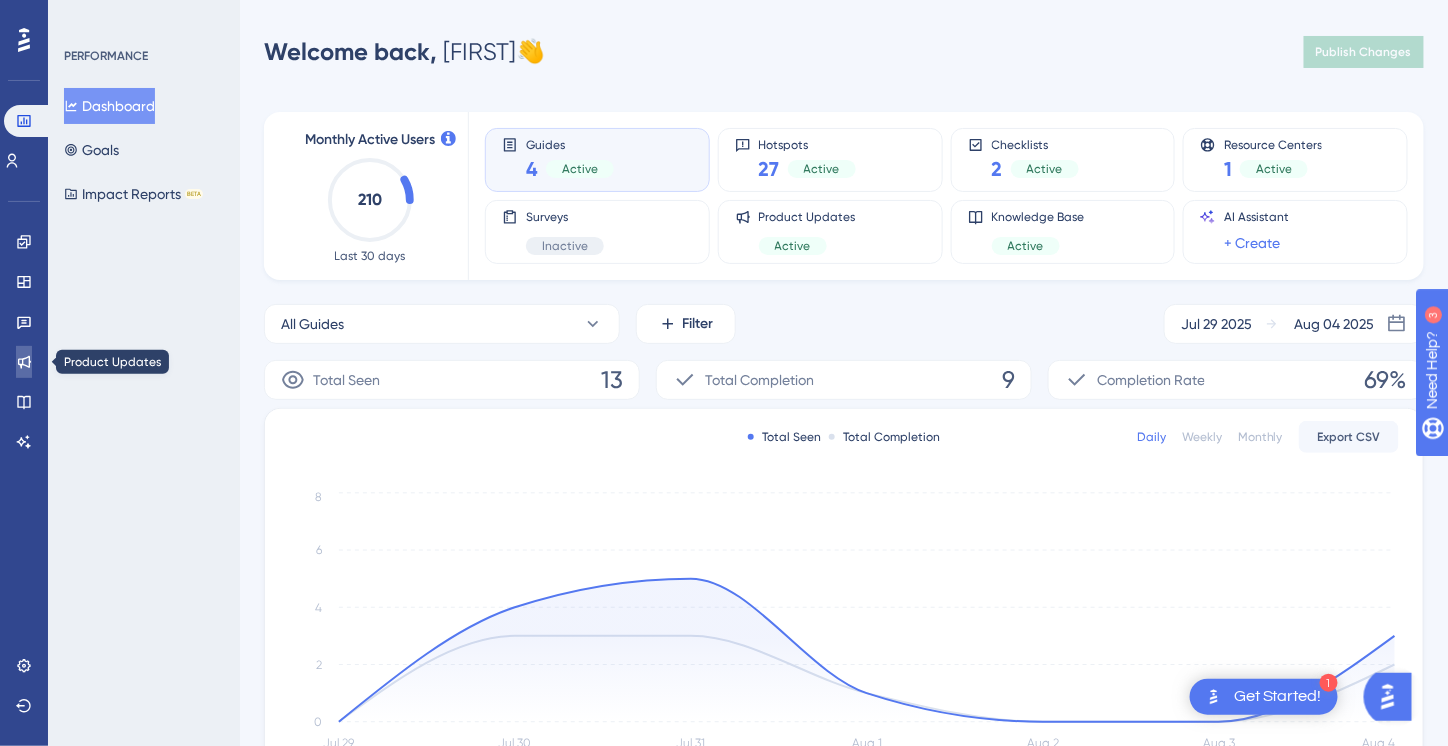 click 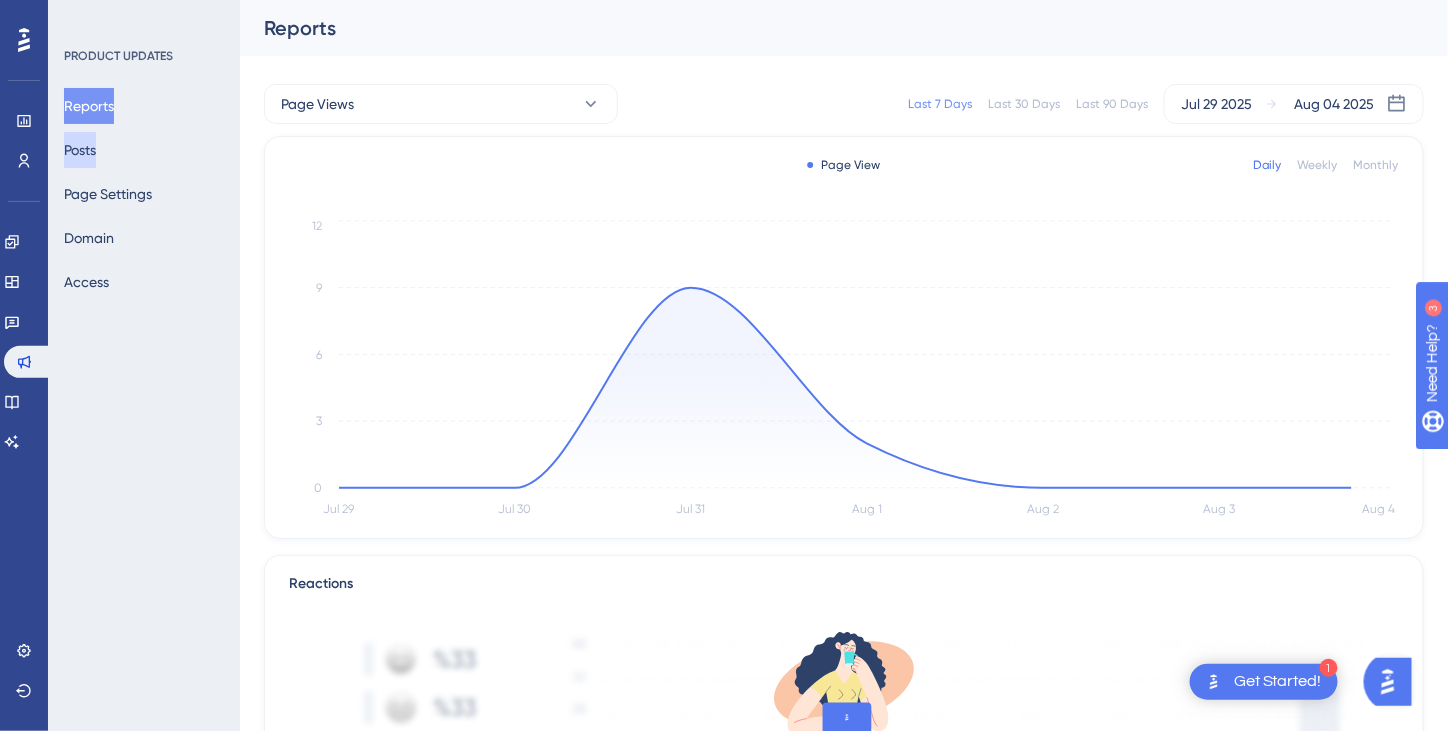 click on "Posts" at bounding box center [80, 150] 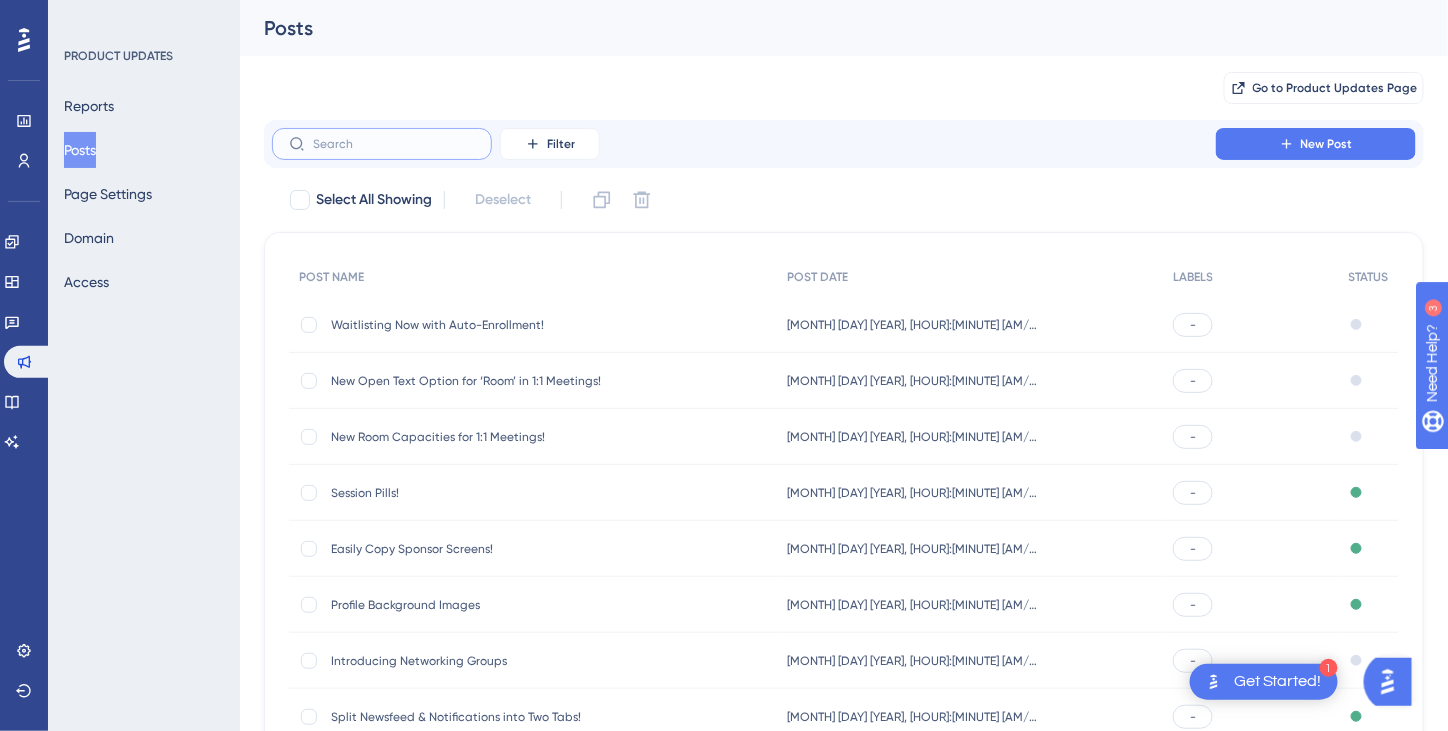 click at bounding box center [394, 144] 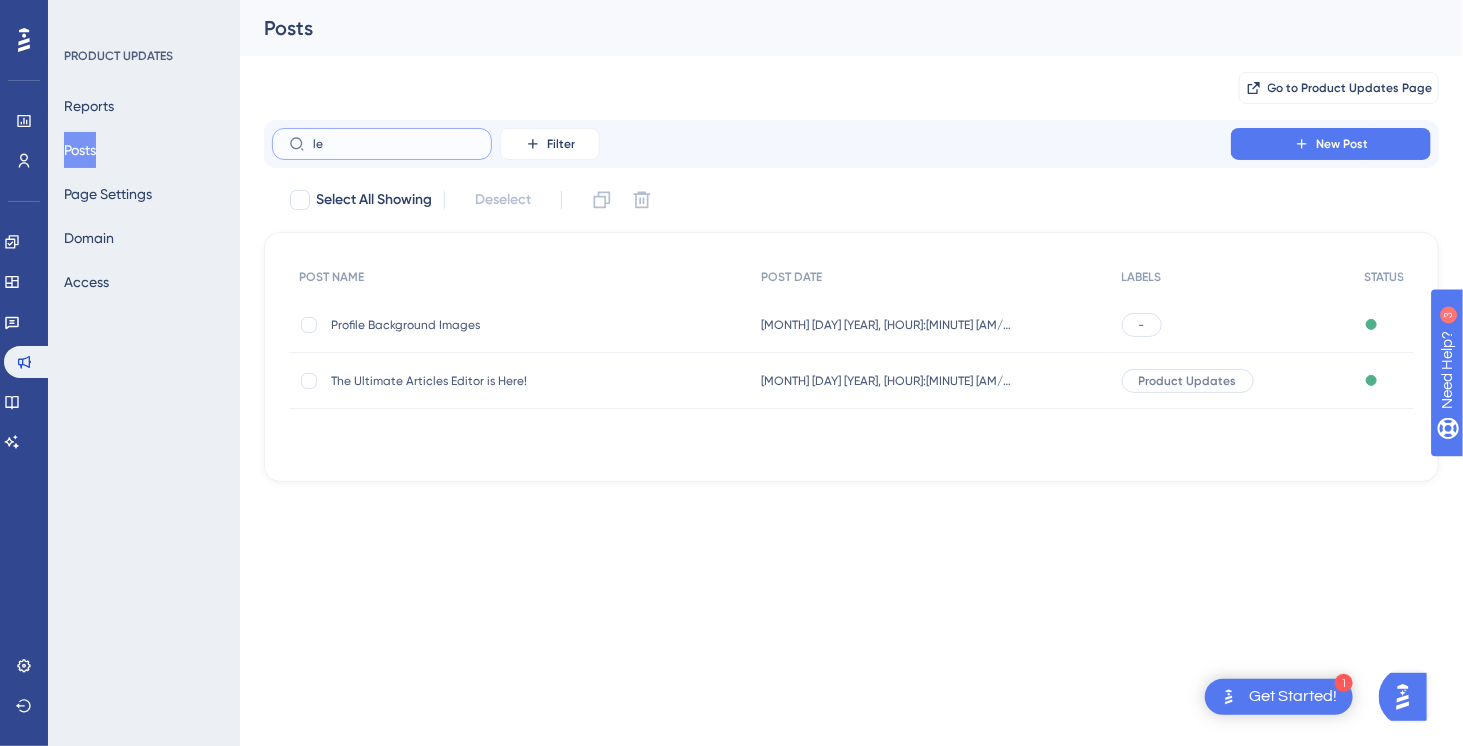 type on "lea" 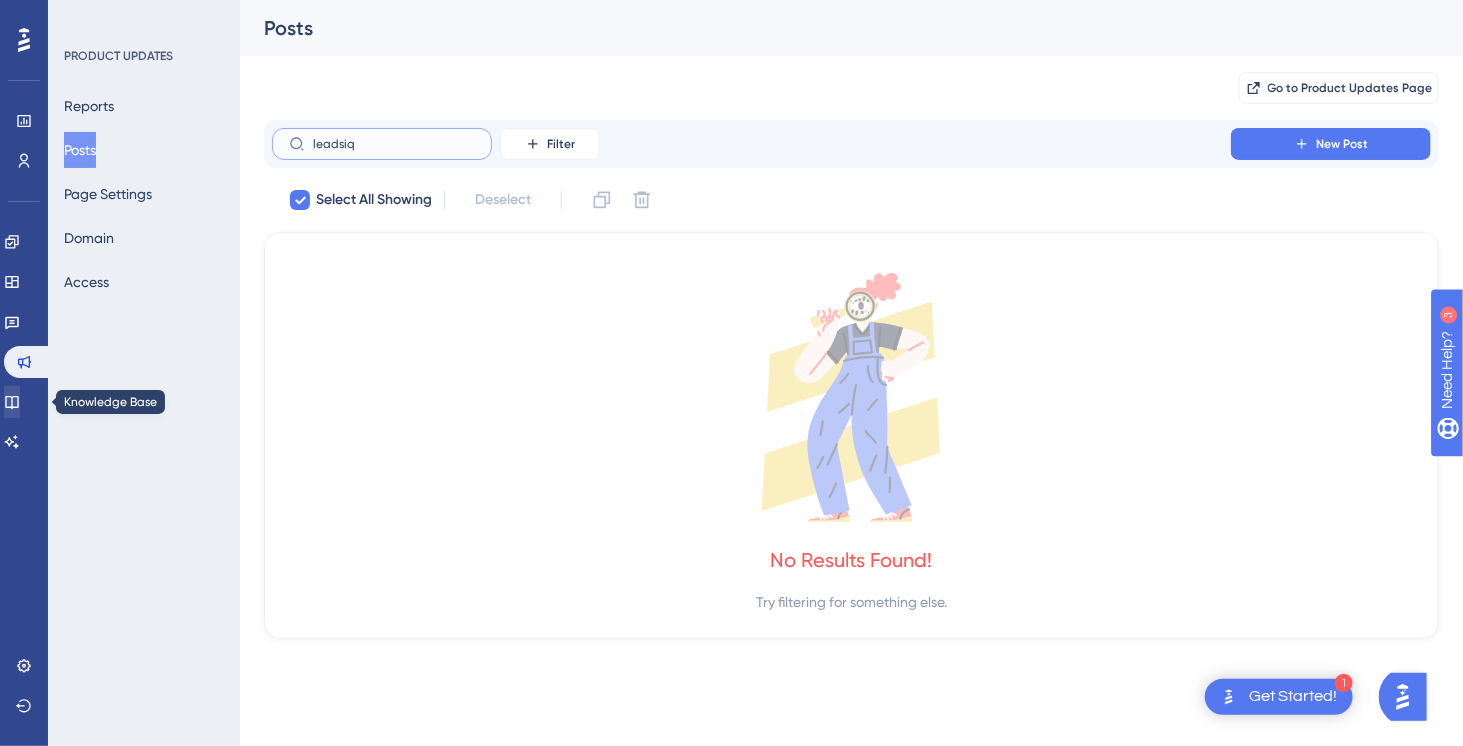 type on "leadsiq" 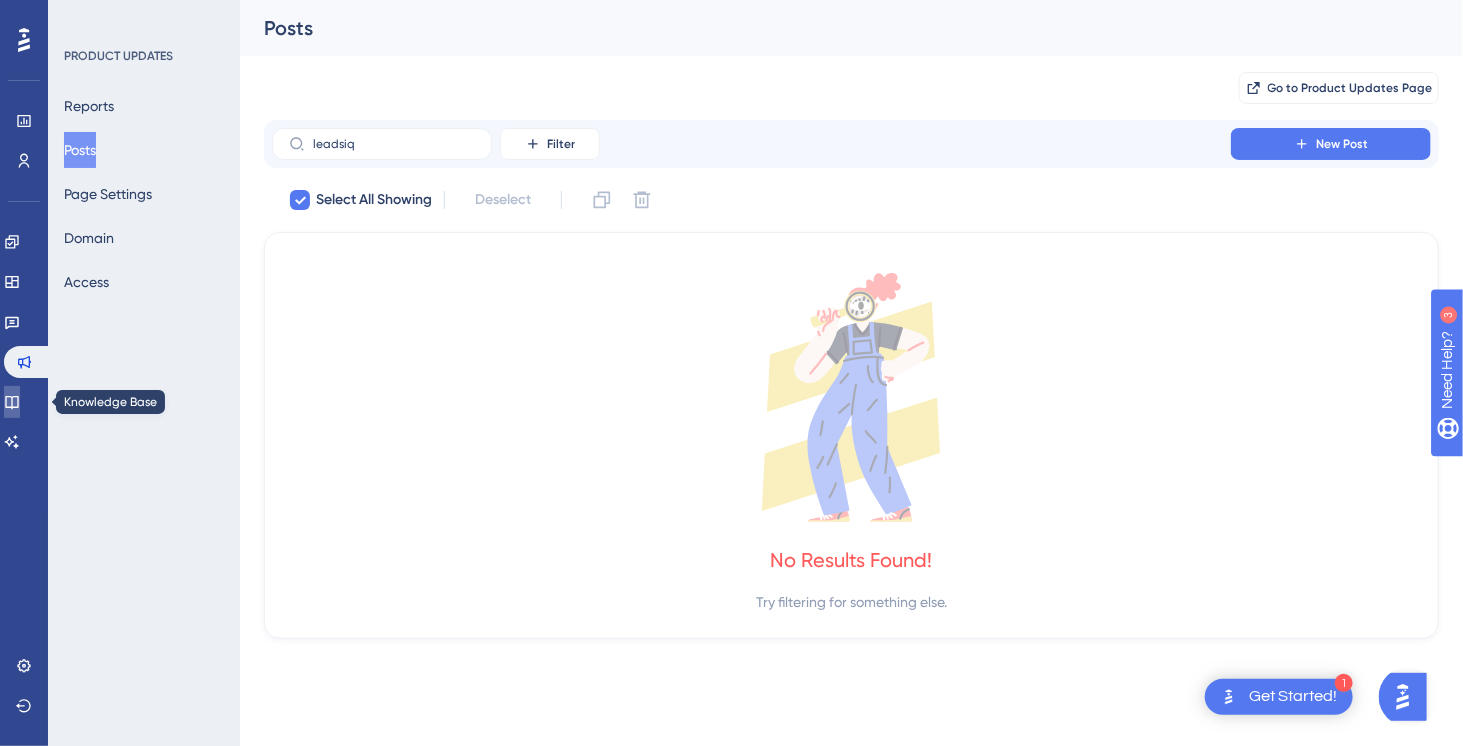 click 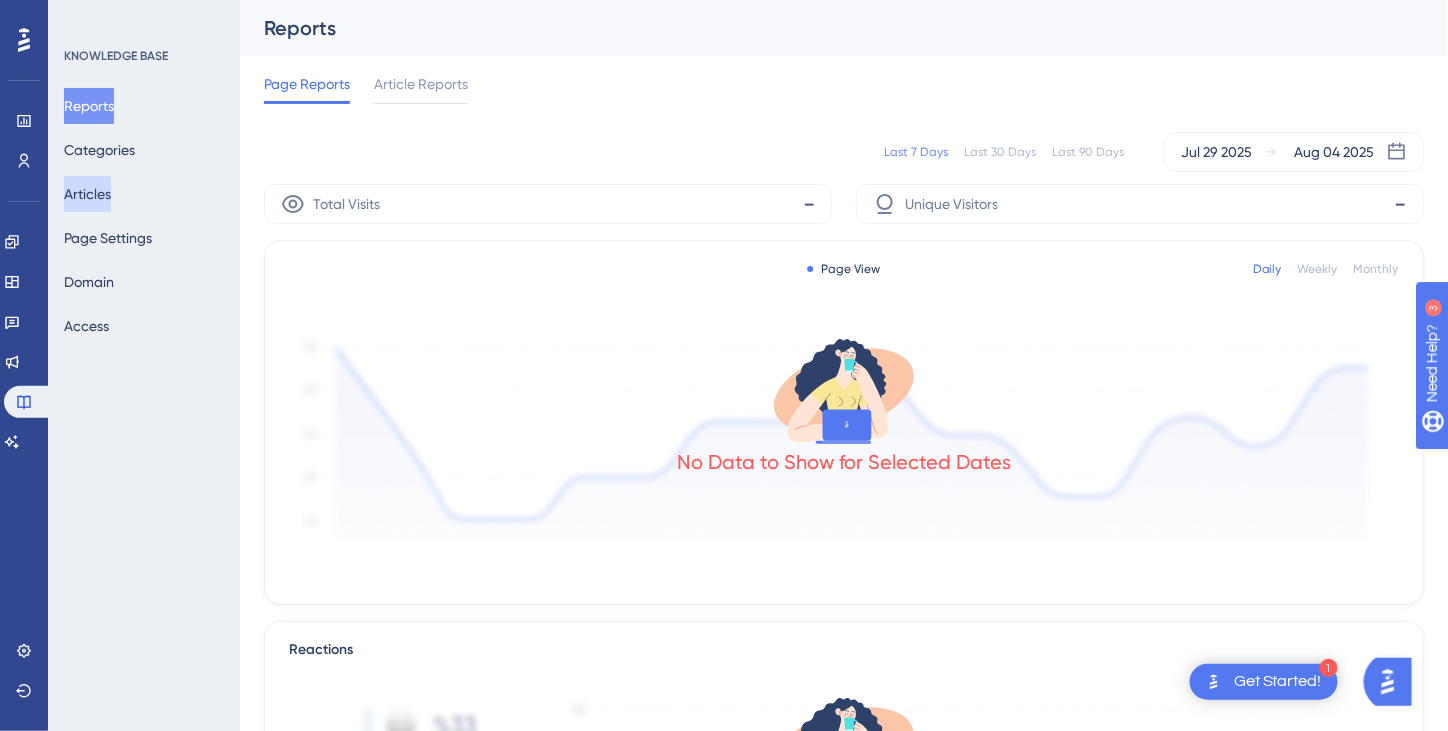 click on "Articles" at bounding box center (87, 194) 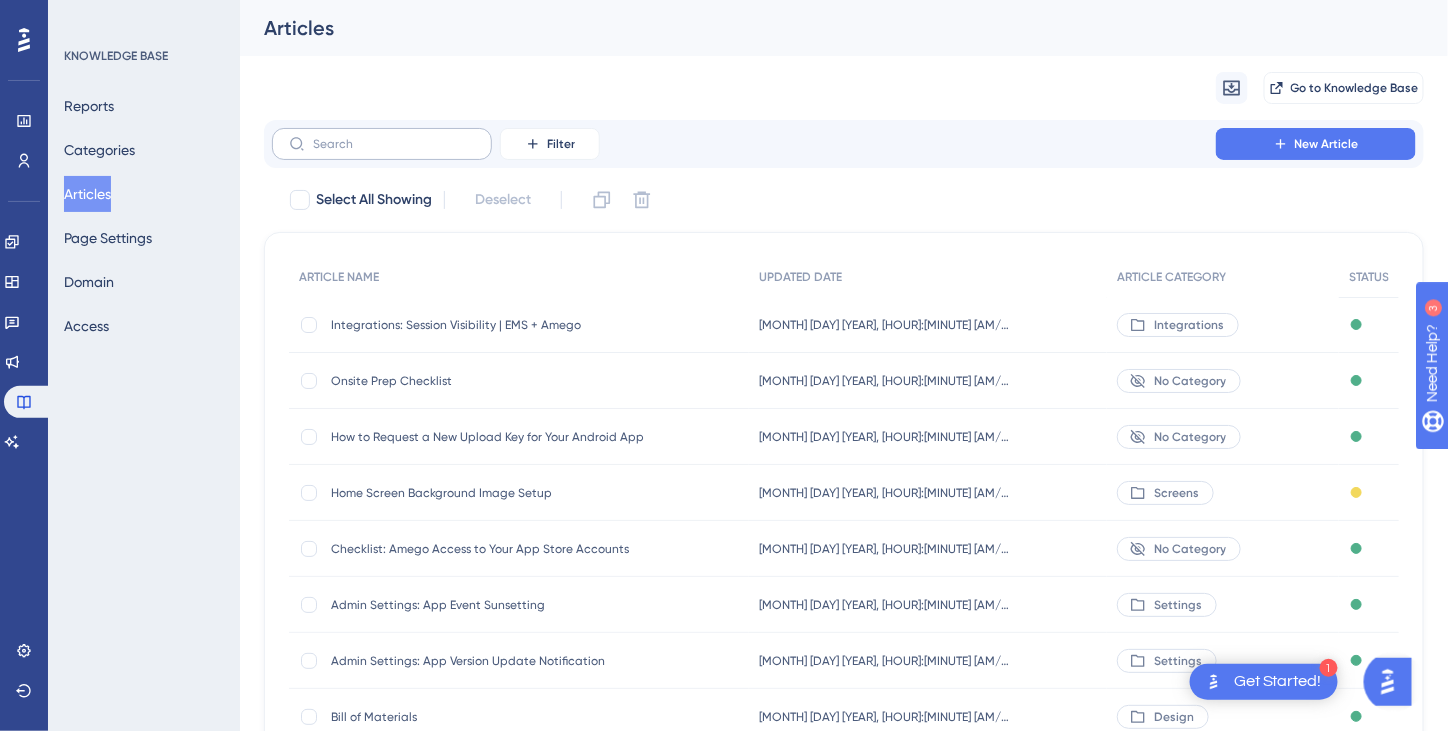 click at bounding box center [382, 144] 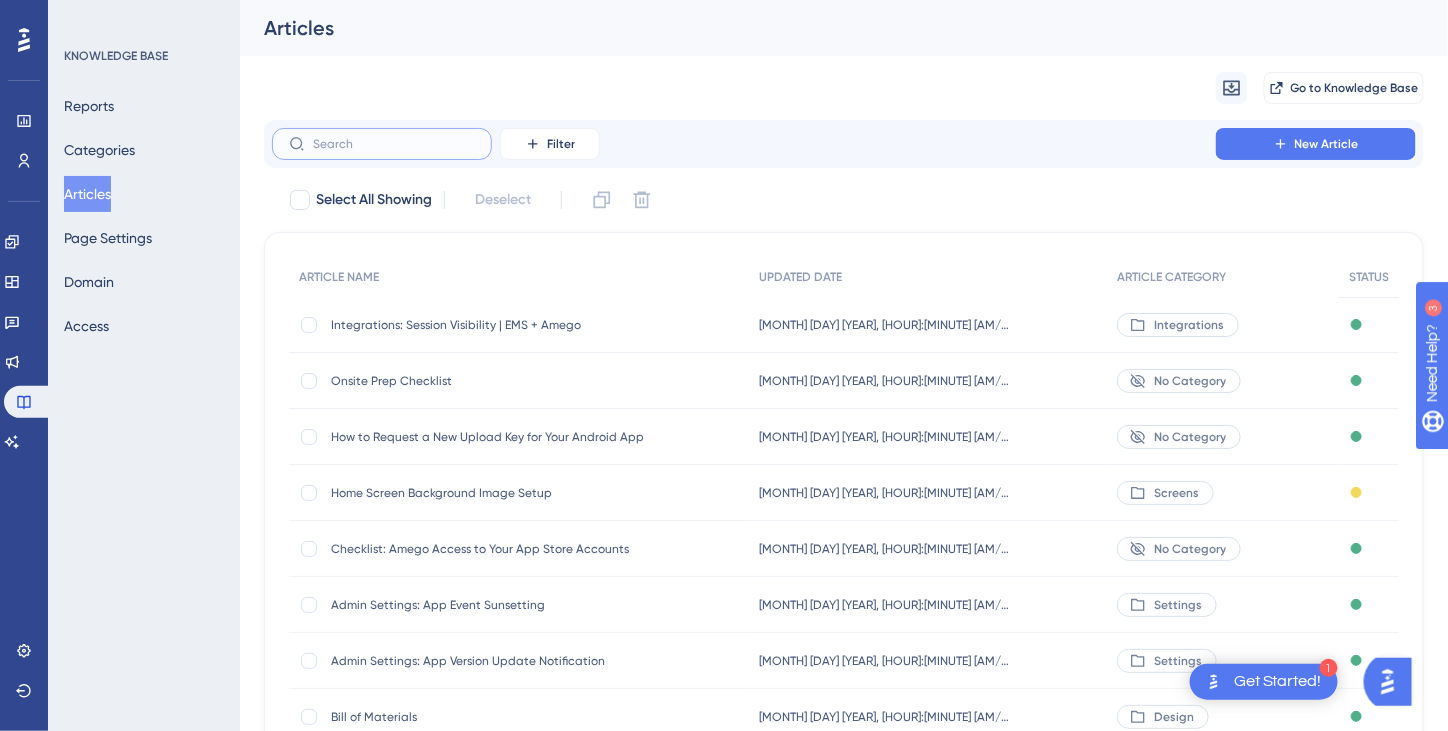 click at bounding box center (394, 144) 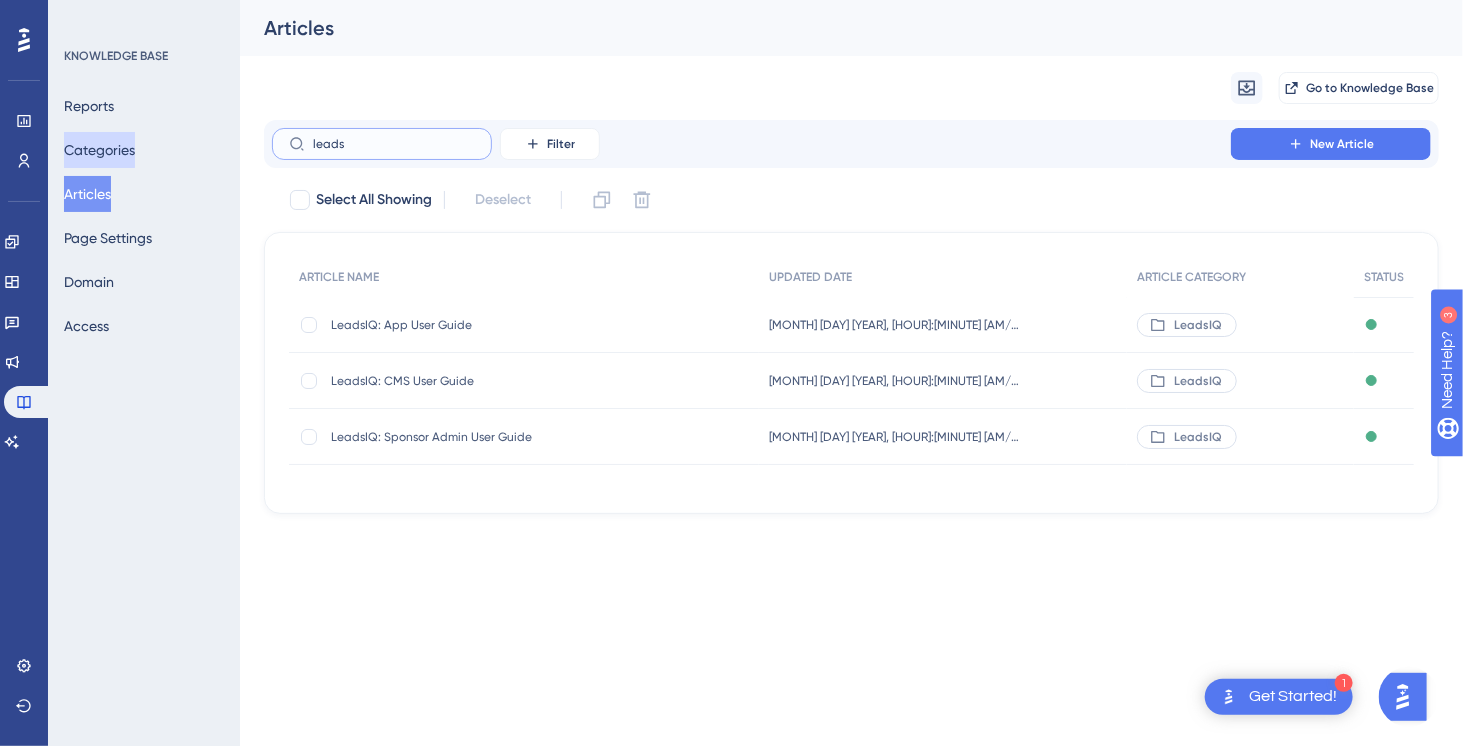 drag, startPoint x: 365, startPoint y: 140, endPoint x: 74, endPoint y: 133, distance: 291.08417 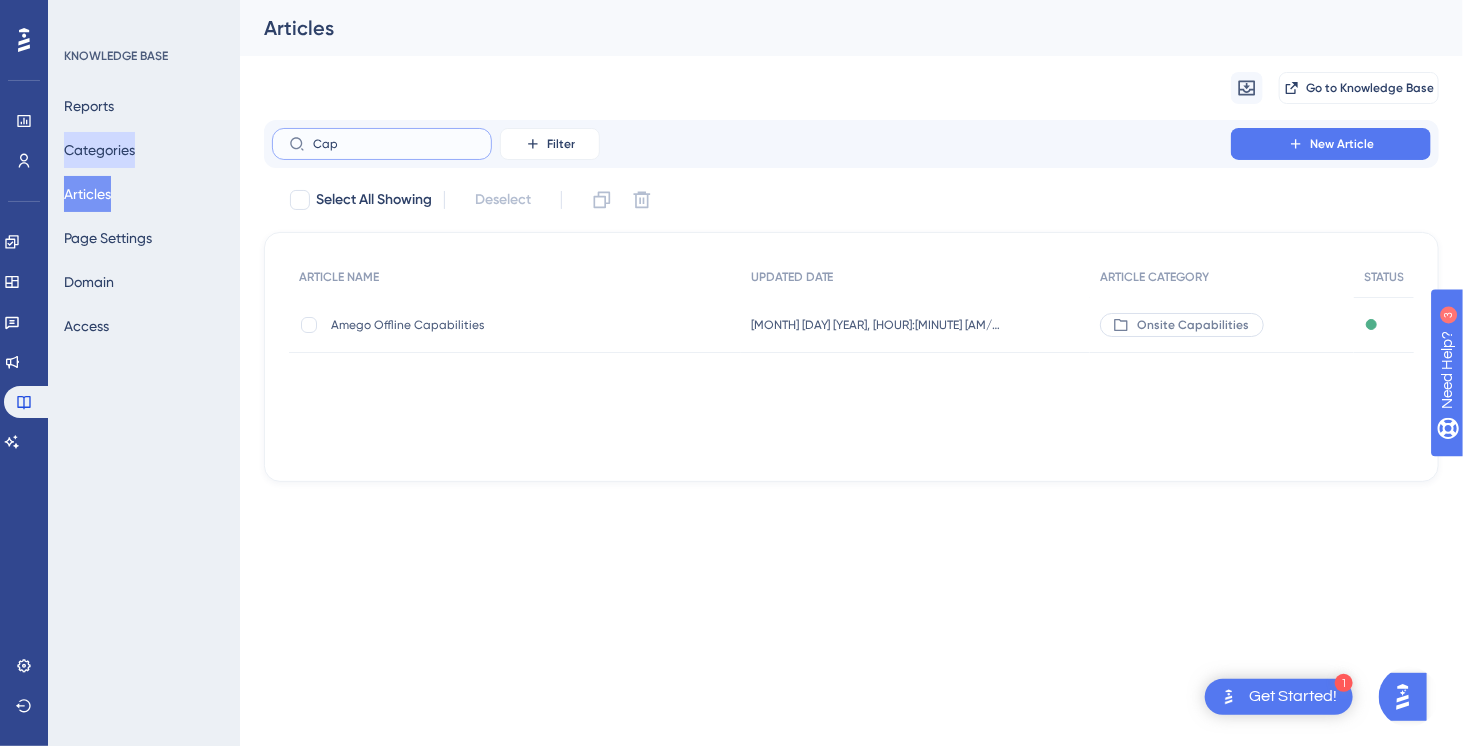 type on "Capt" 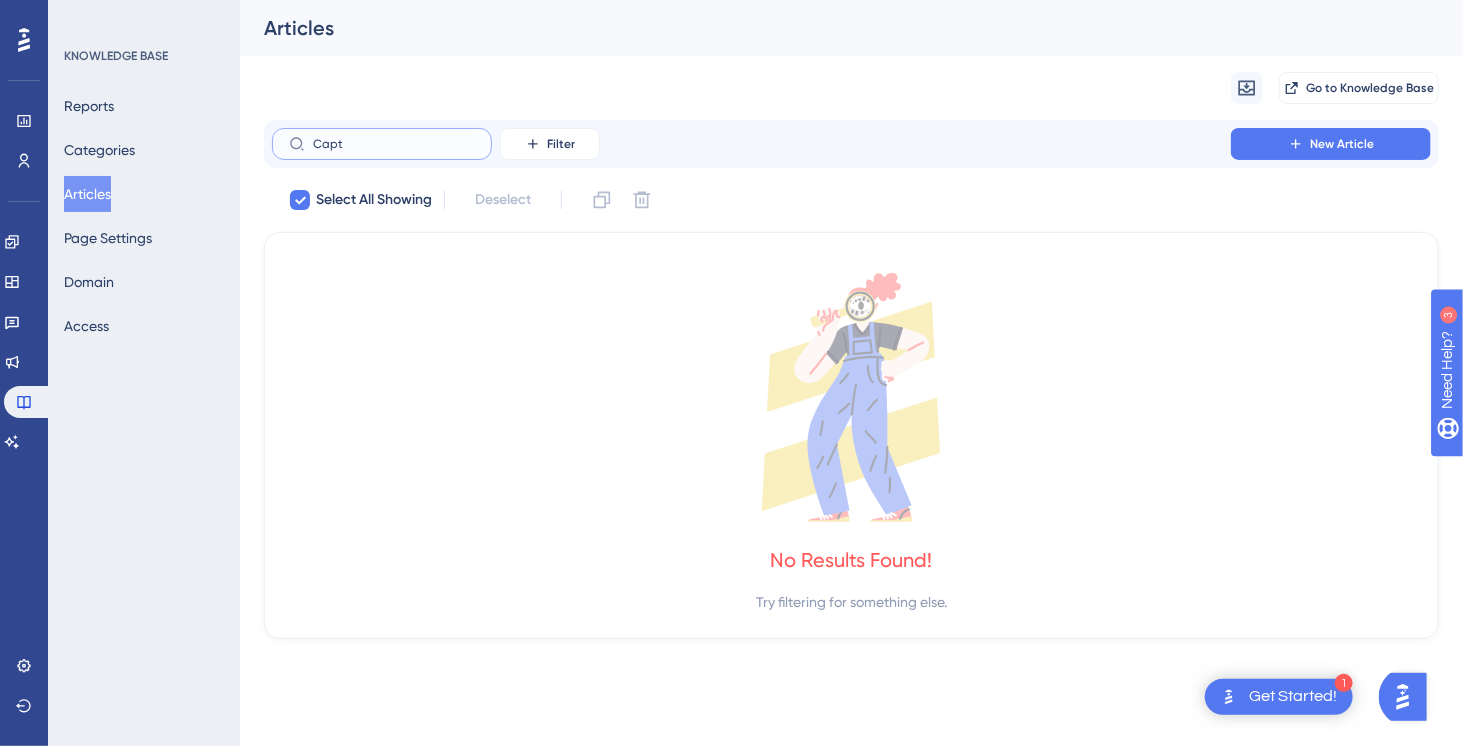 type on "Cap" 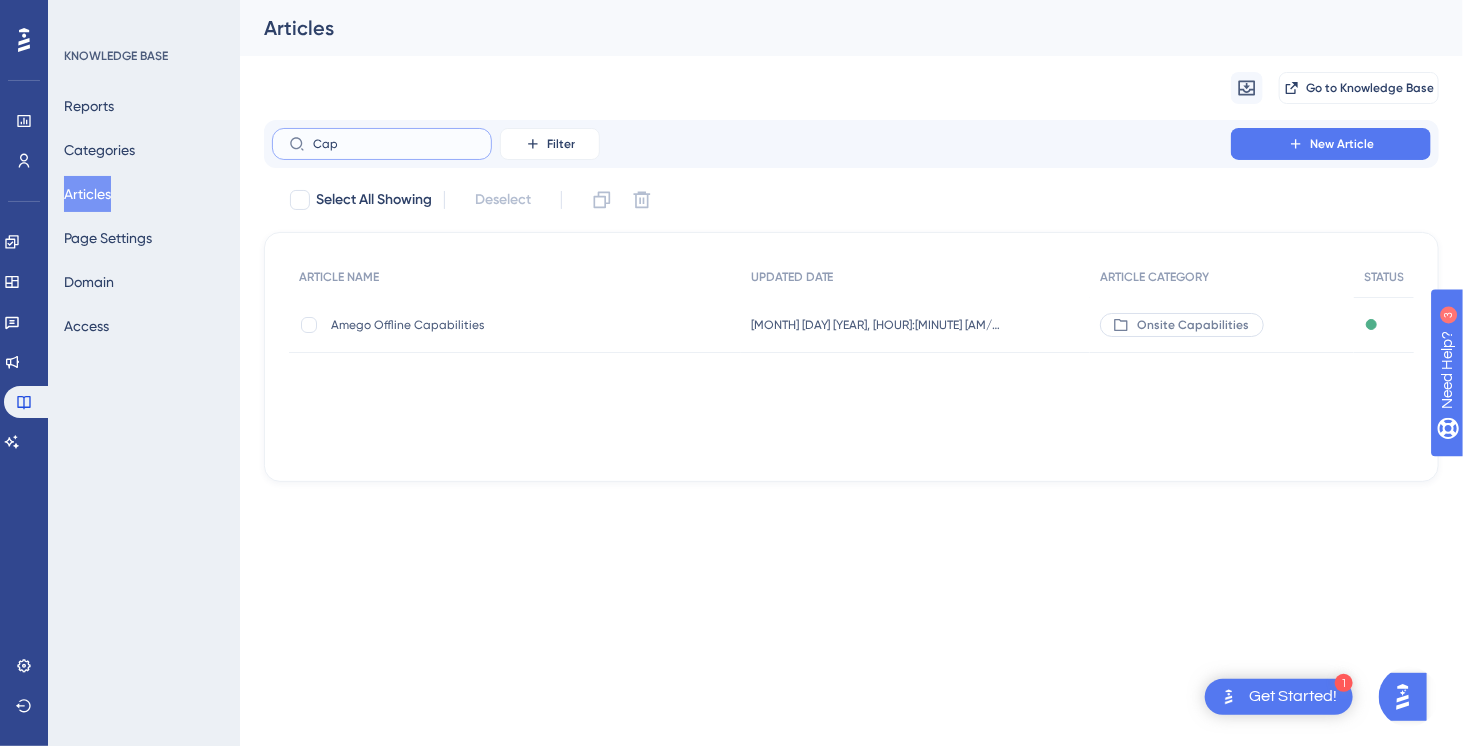 type on "Capt" 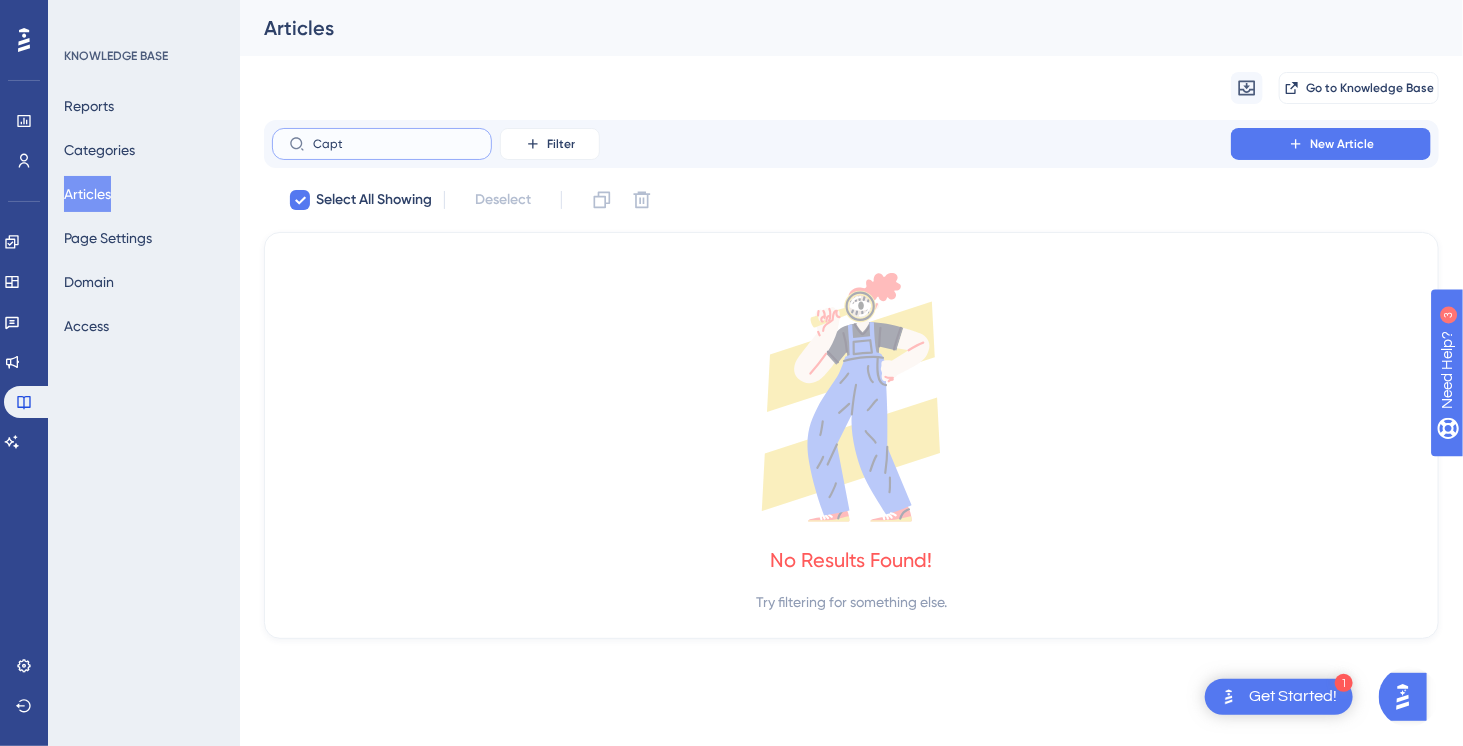 type on "Capt" 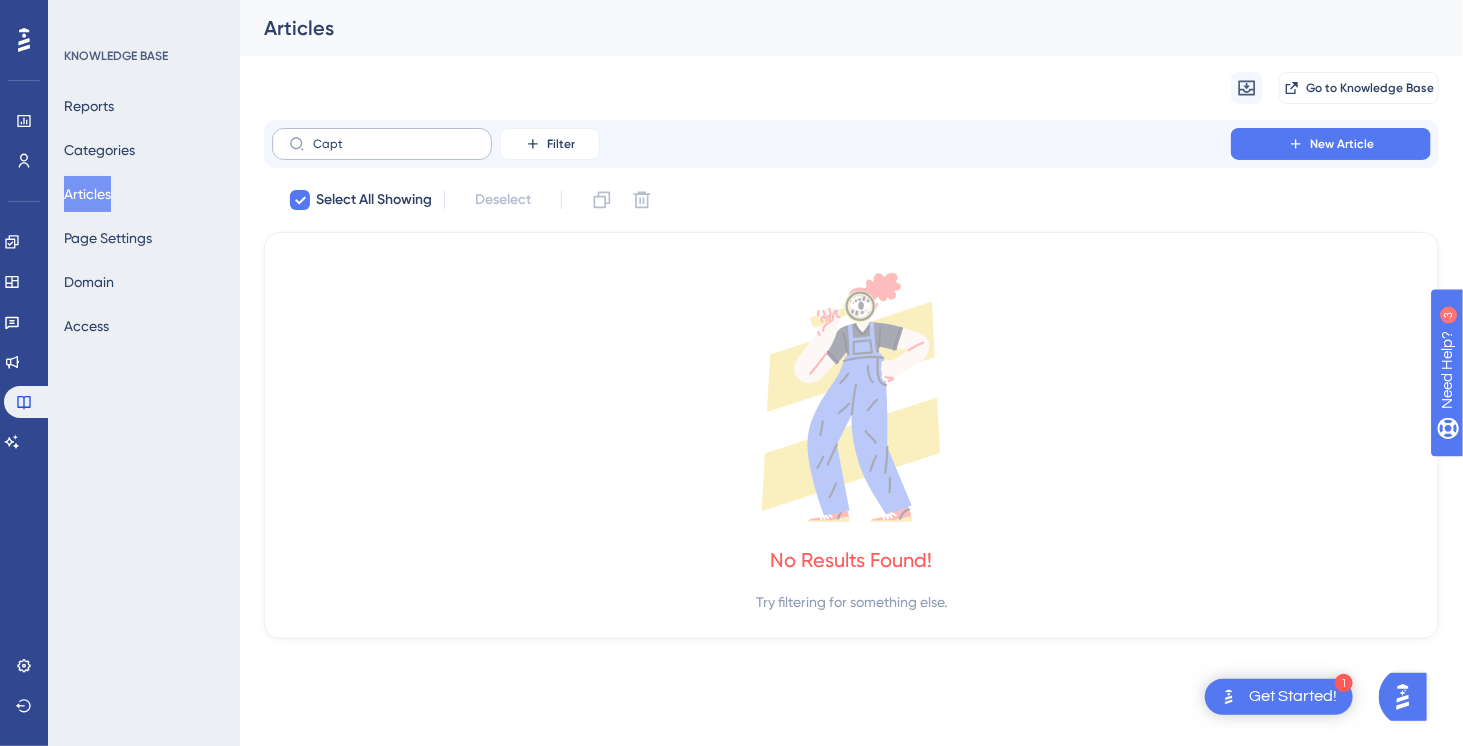 click on "Capt" at bounding box center (382, 144) 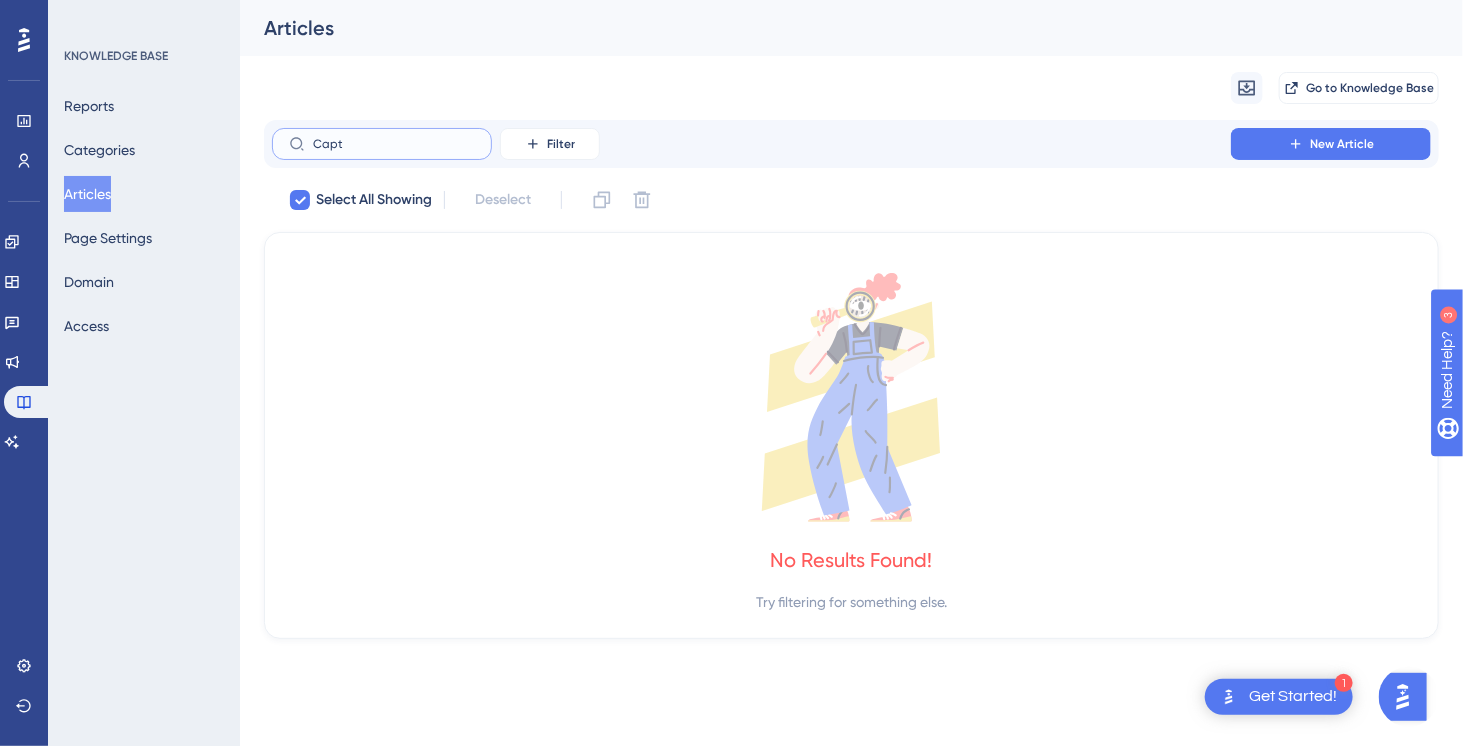 click on "Capt" at bounding box center (394, 144) 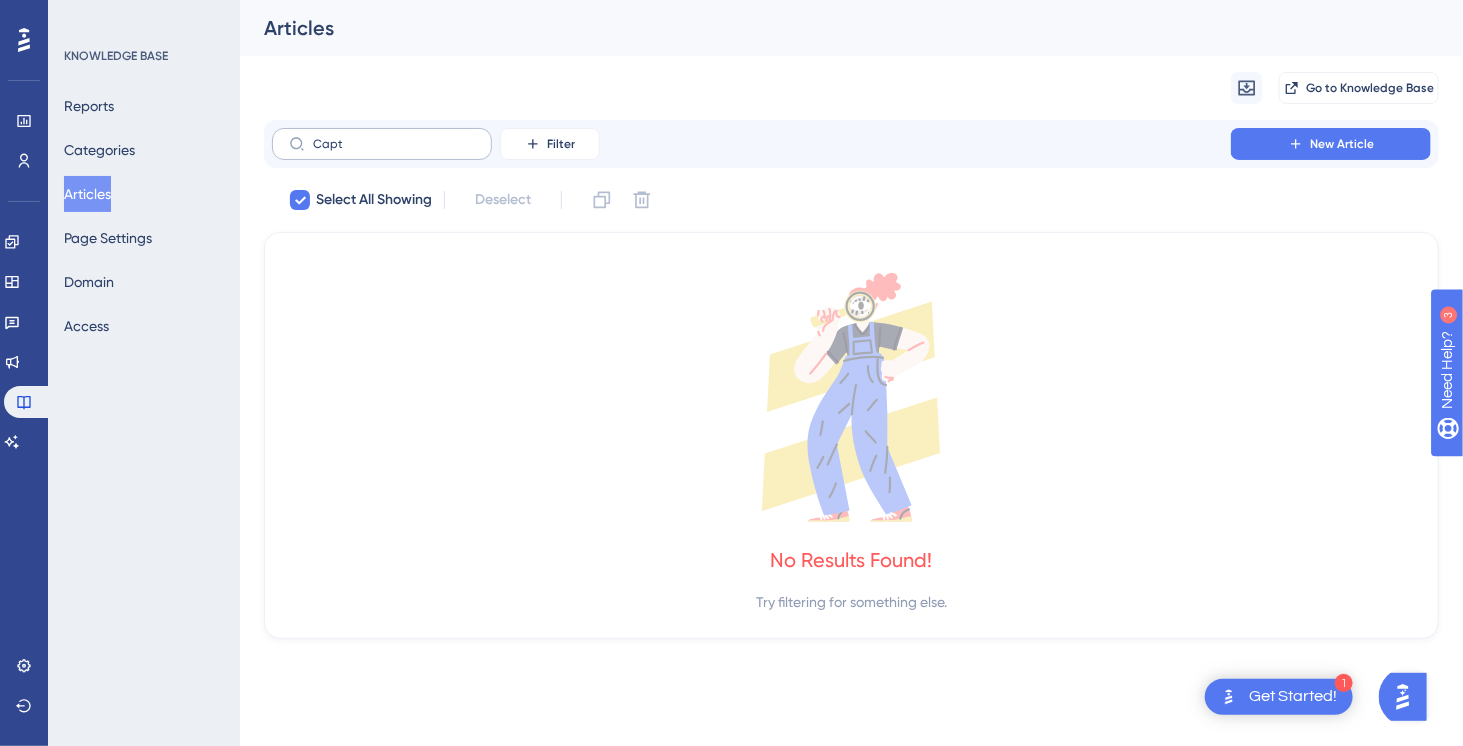 click on "Capt" at bounding box center (382, 144) 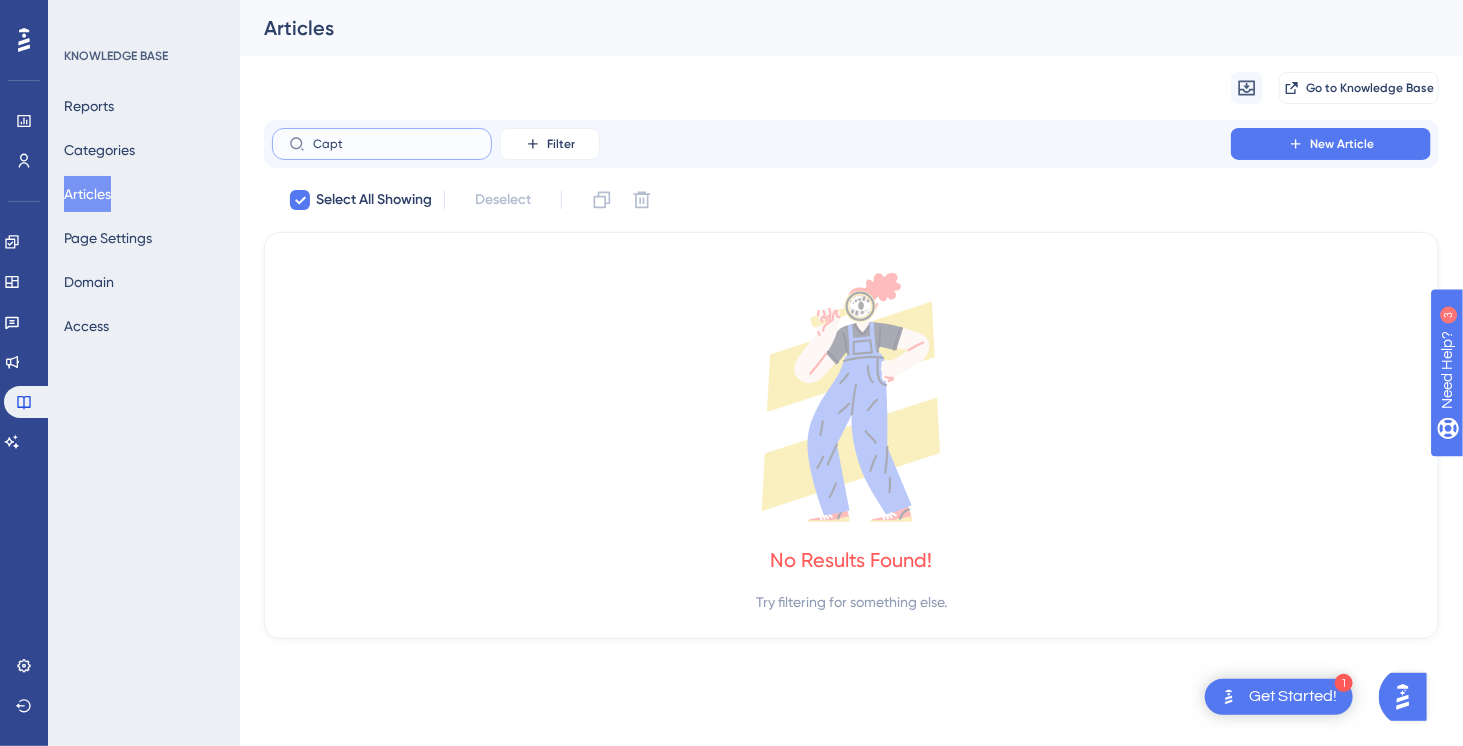 click on "Capt" at bounding box center [394, 144] 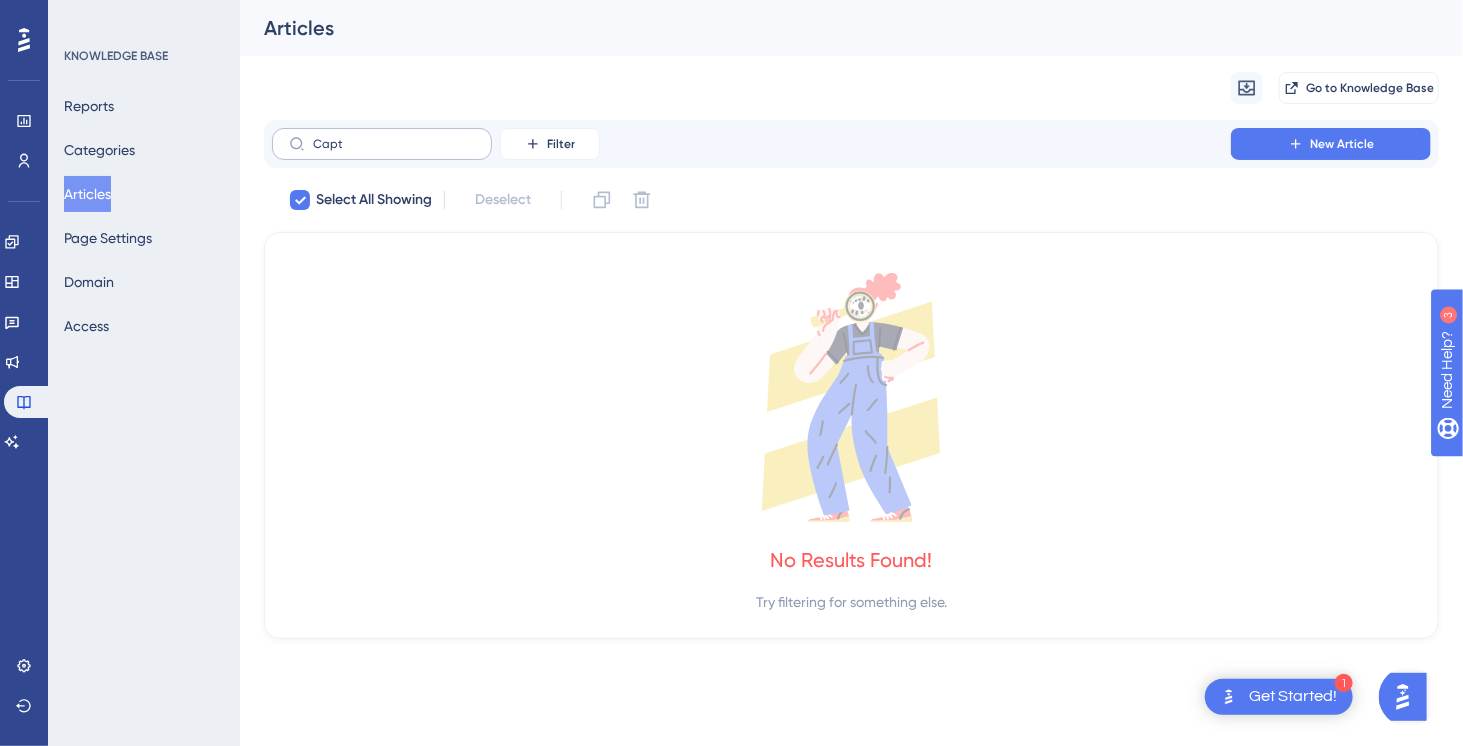 click on "Capt" at bounding box center (382, 144) 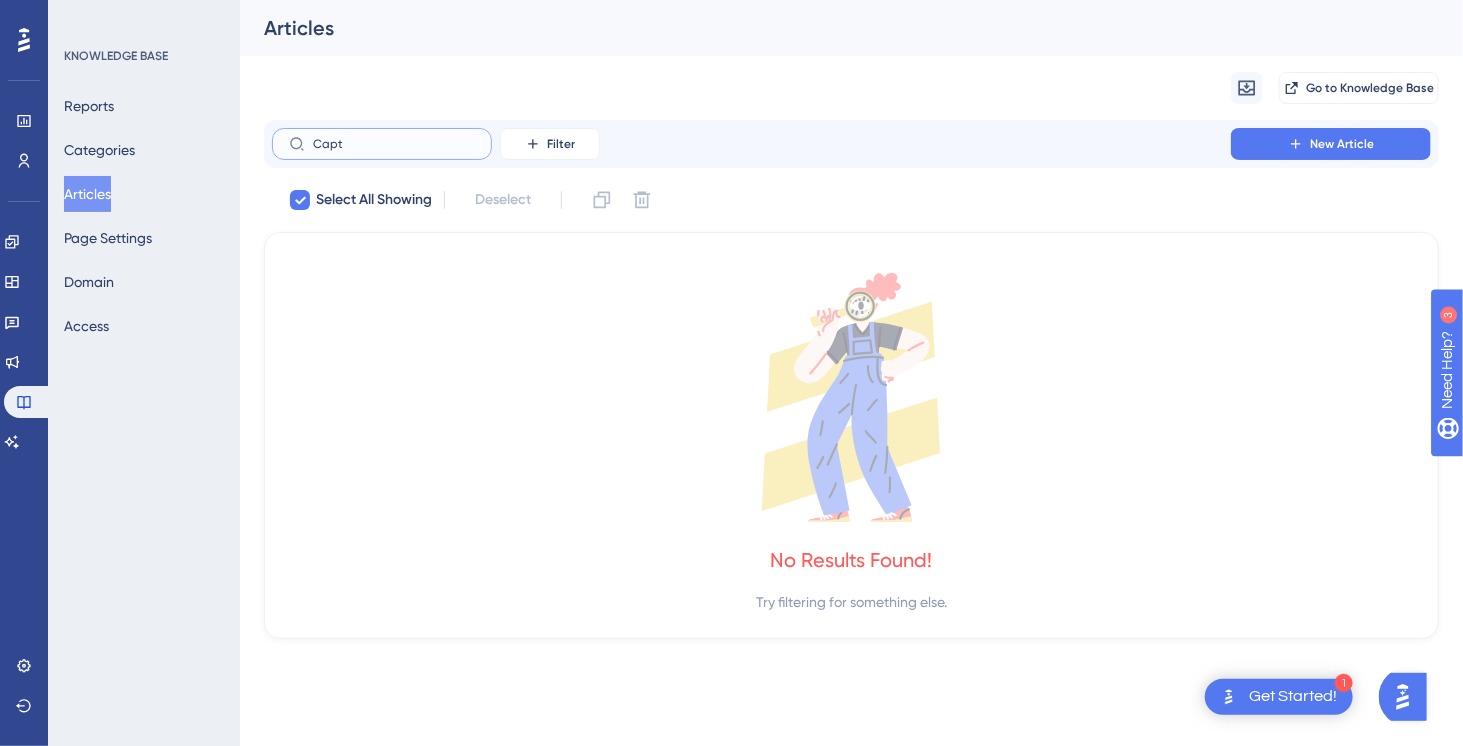 click on "Capt" at bounding box center [394, 144] 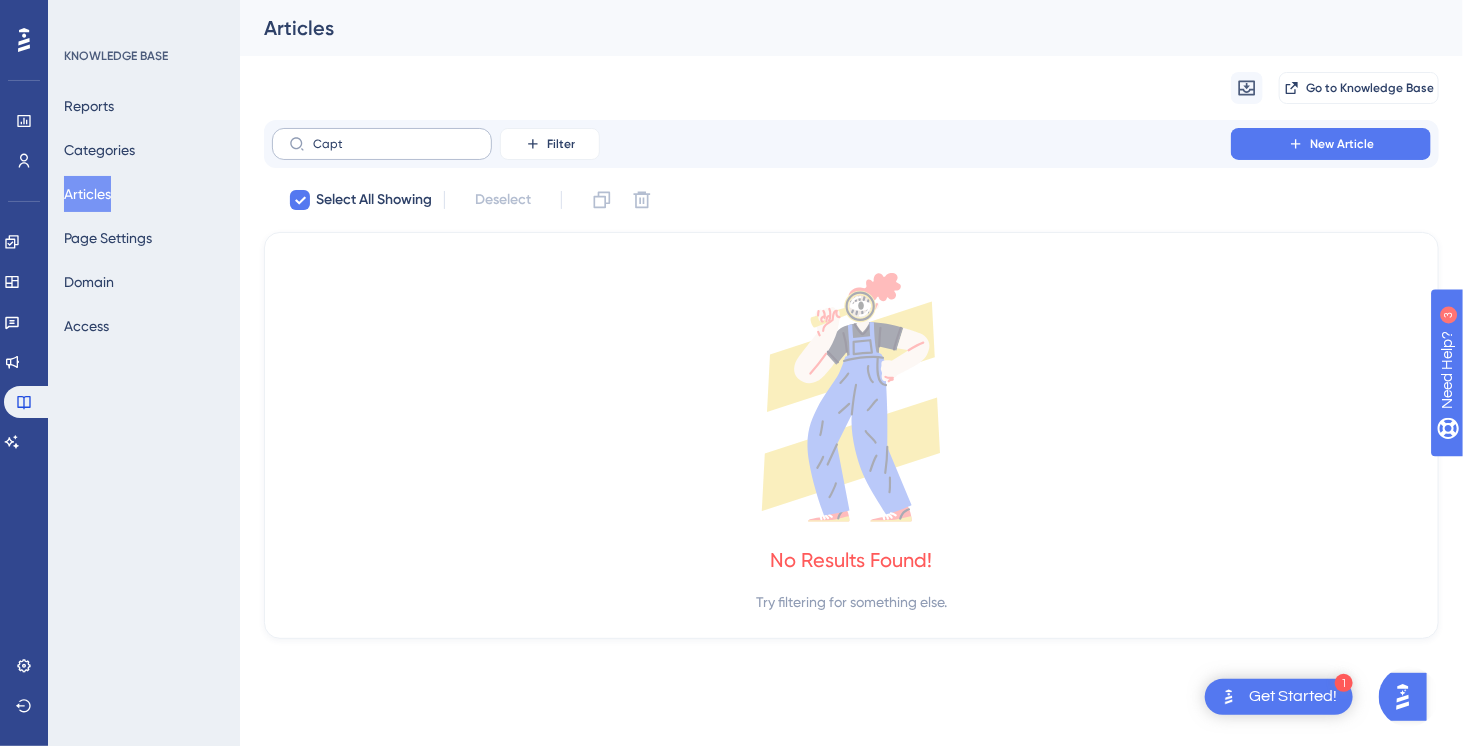 click on "Capt" at bounding box center (382, 144) 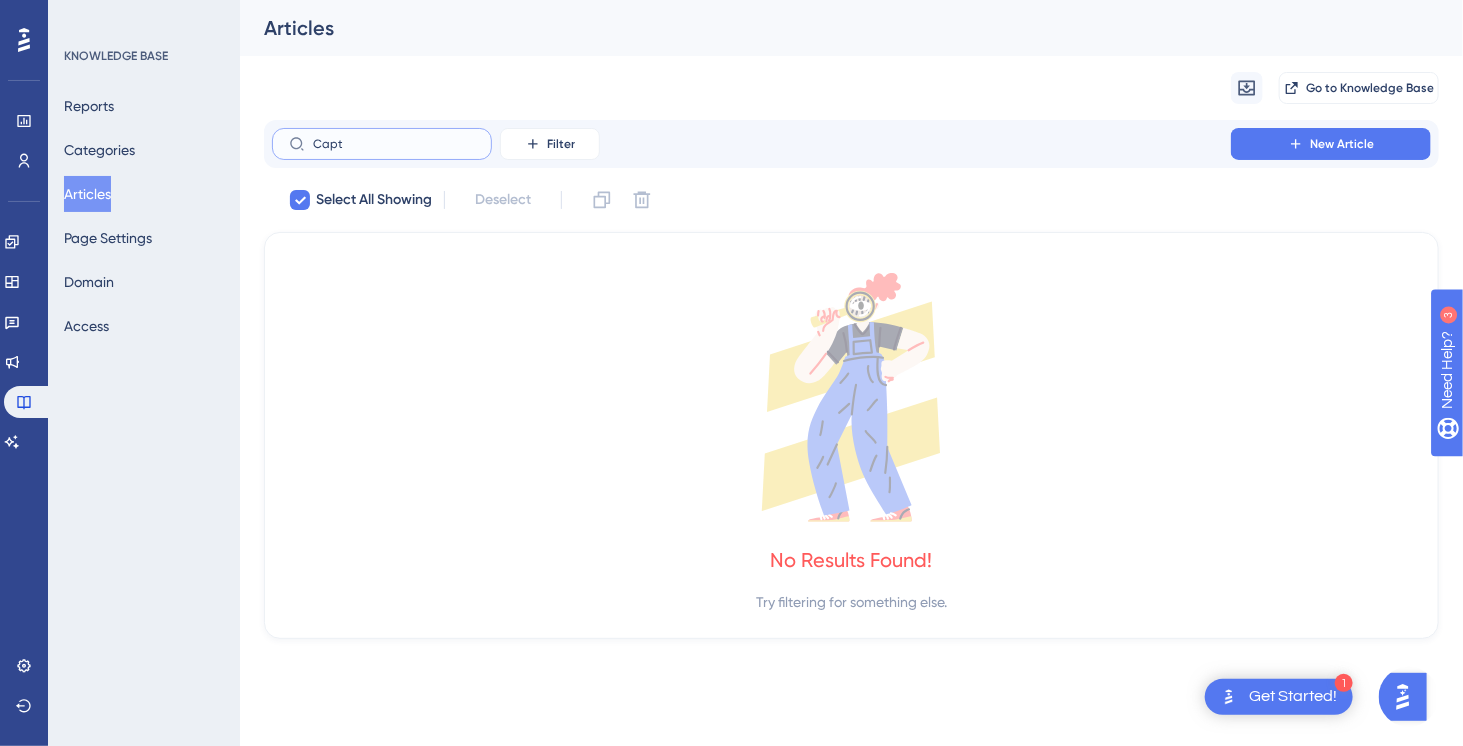 click on "Capt" at bounding box center (394, 144) 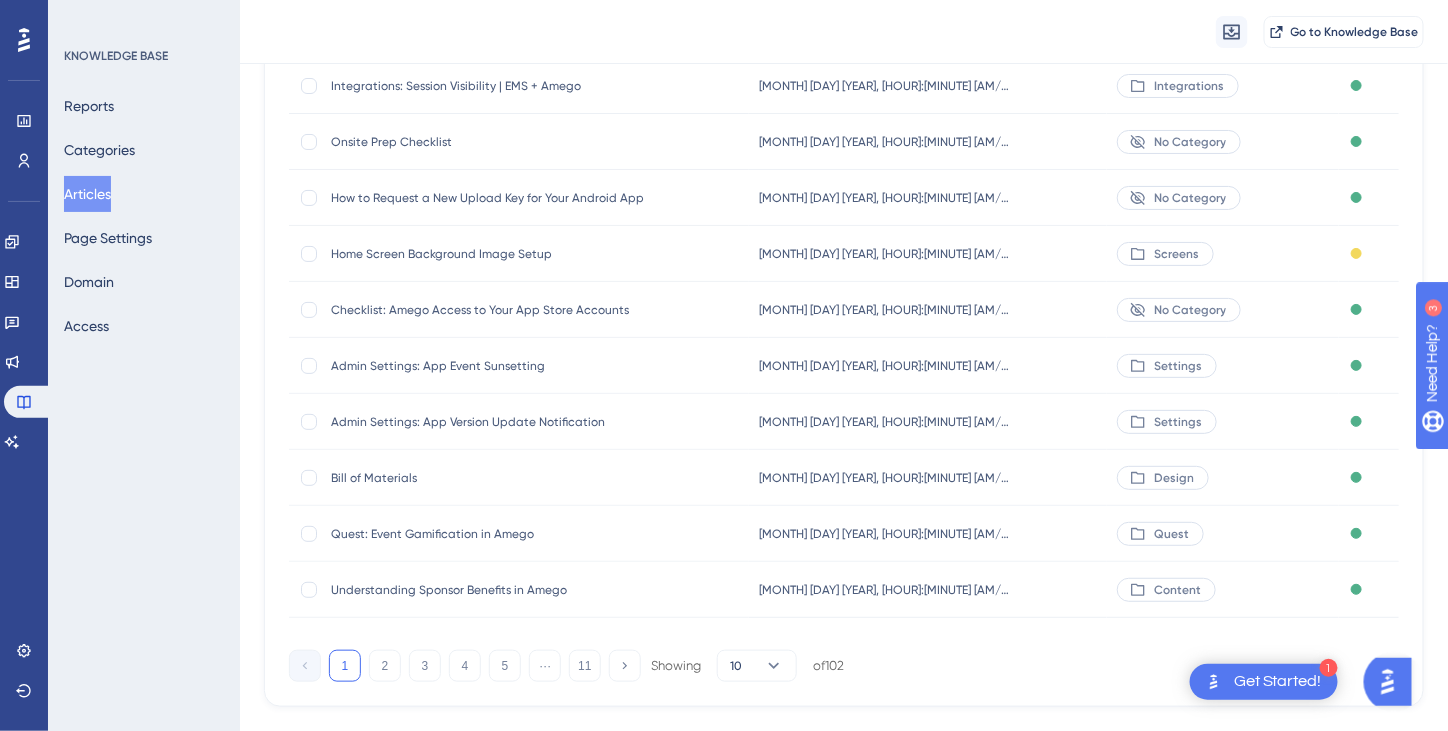 scroll, scrollTop: 285, scrollLeft: 0, axis: vertical 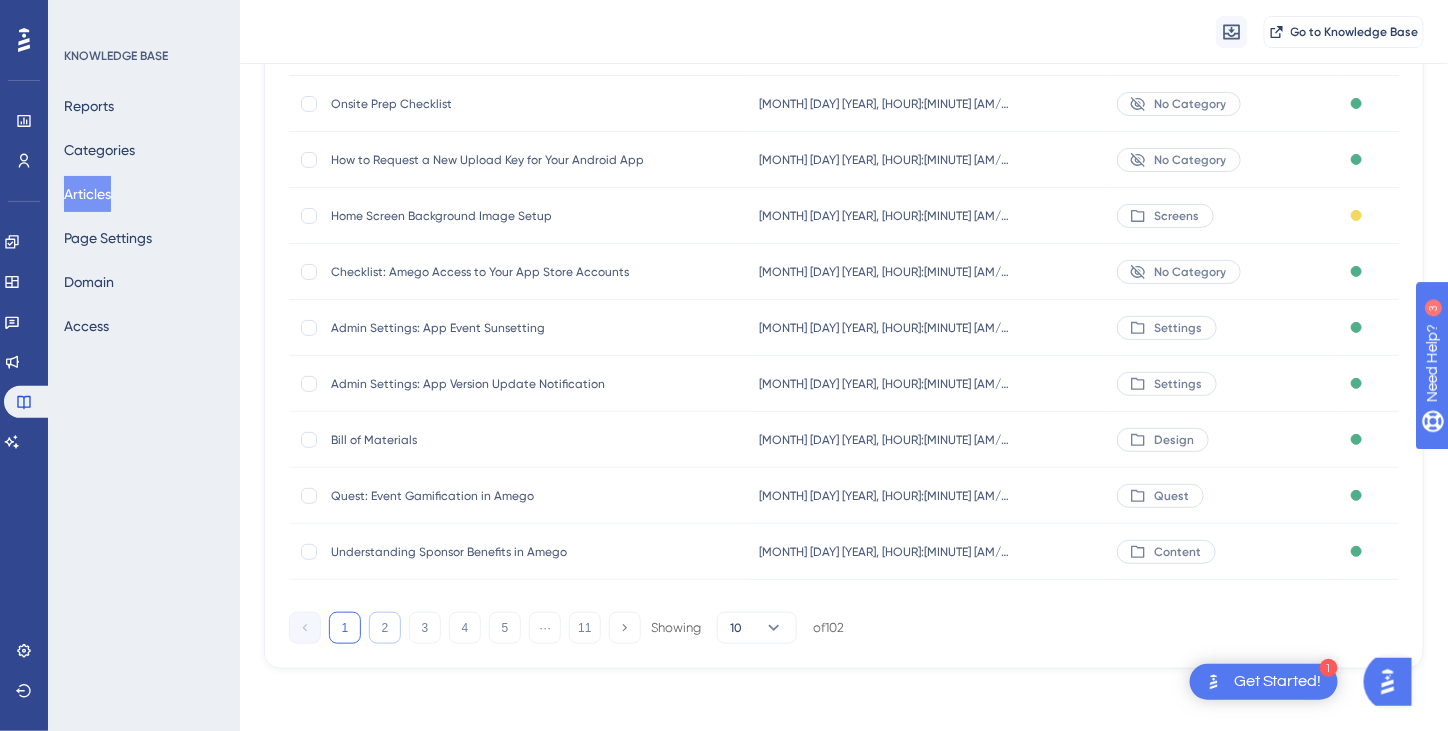 type 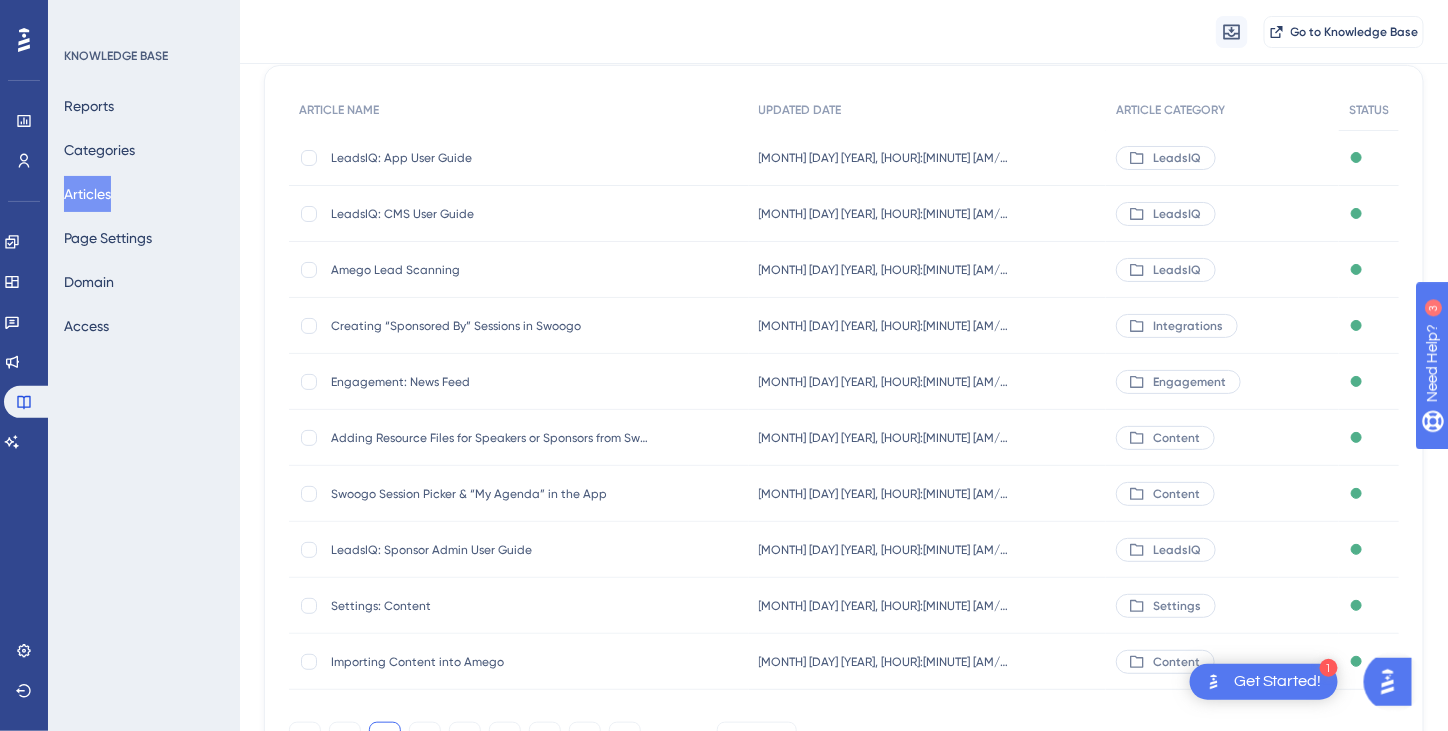 scroll, scrollTop: 85, scrollLeft: 0, axis: vertical 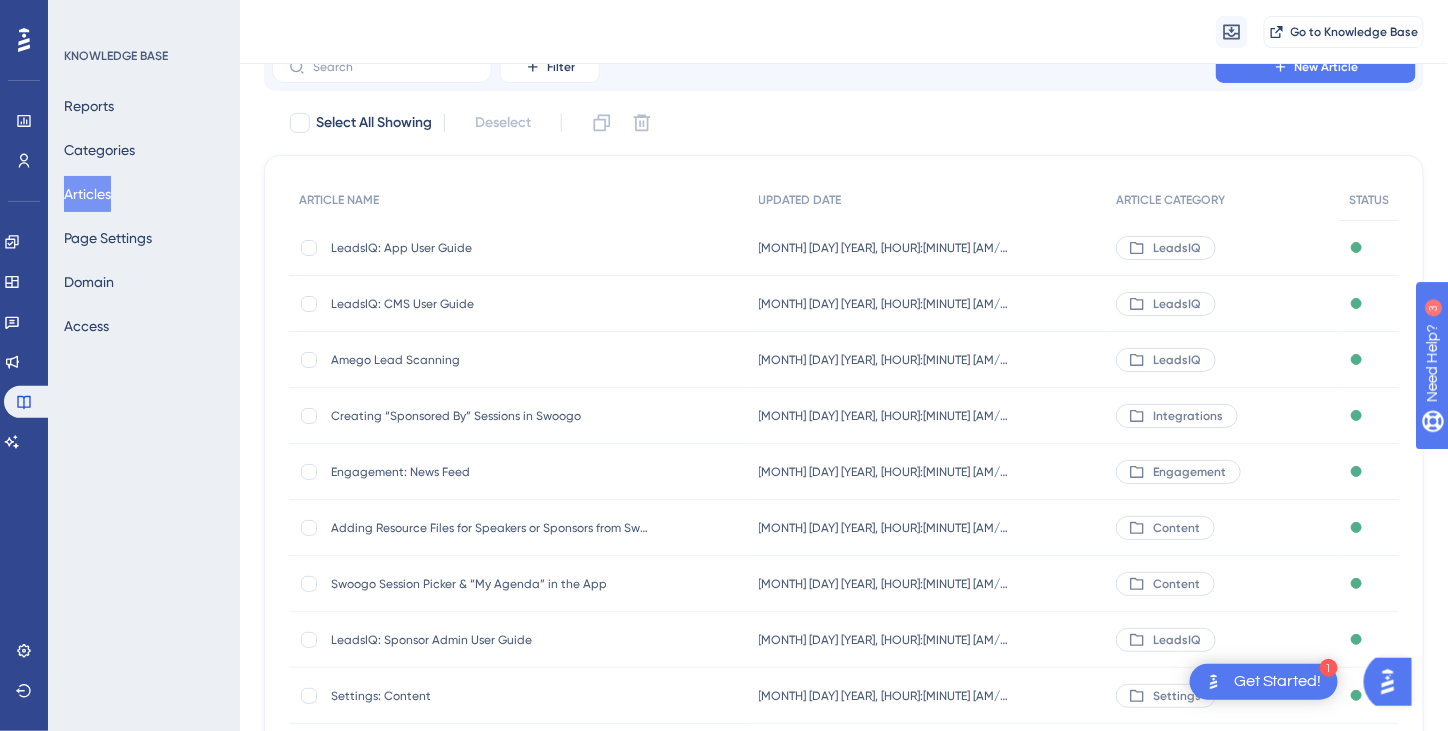 click on "Amego Lead Scanning" at bounding box center (491, 360) 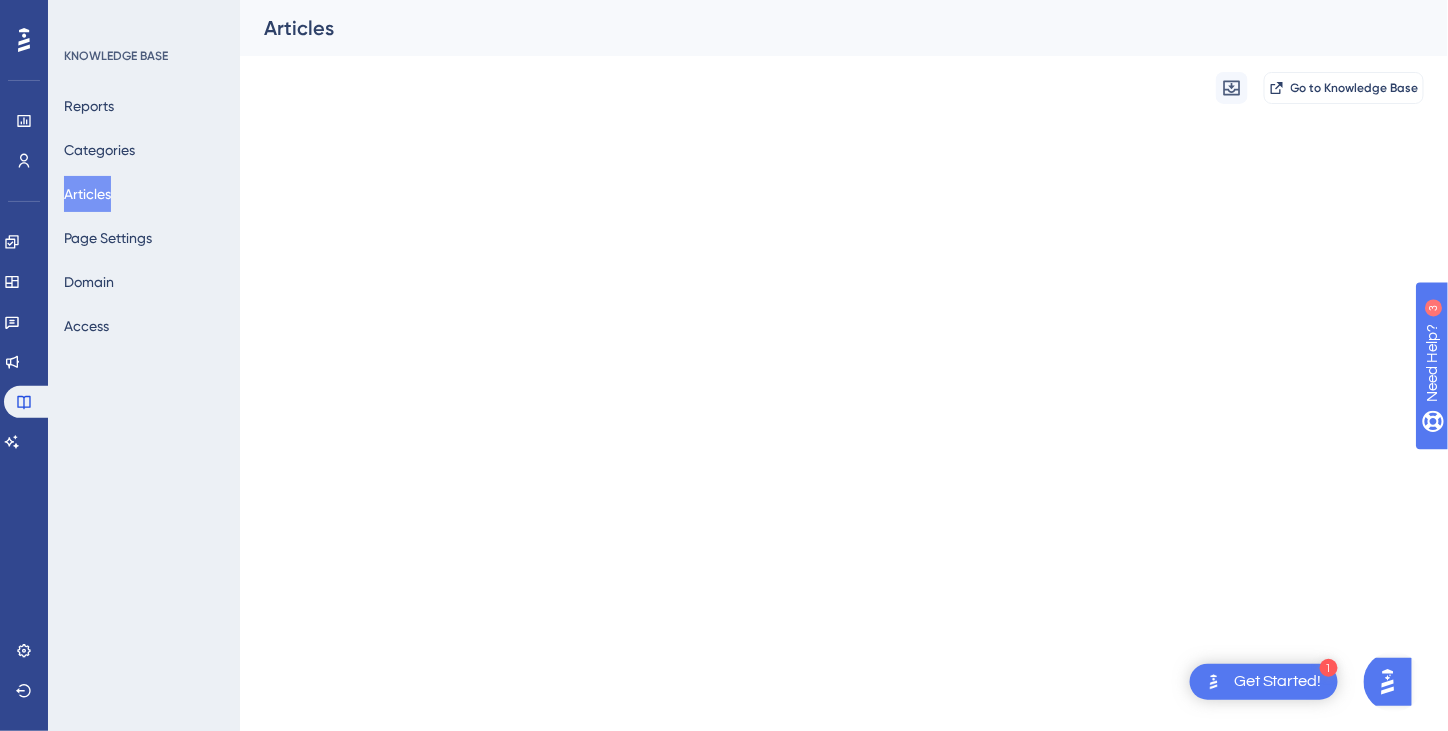 scroll, scrollTop: 0, scrollLeft: 0, axis: both 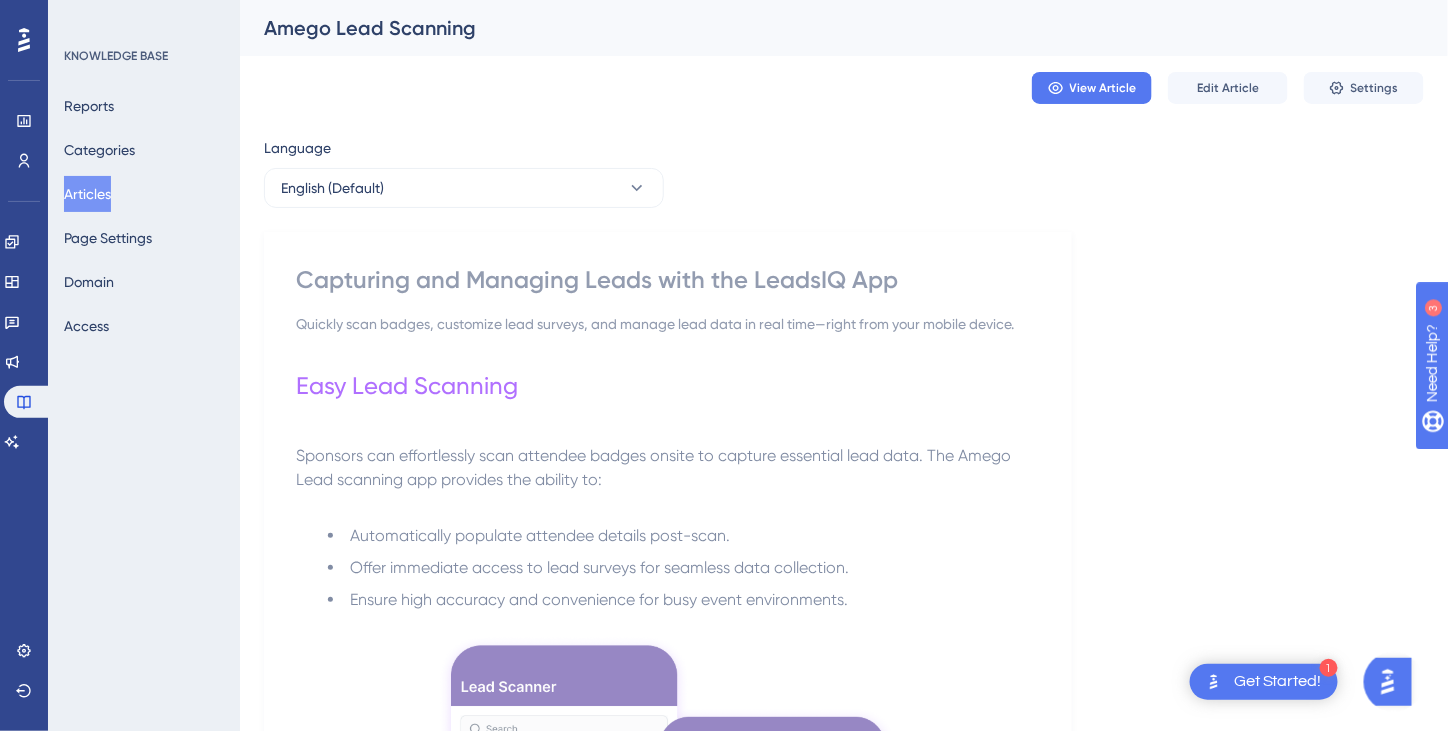 click on "Capturing and Managing Leads with the LeadsIQ App" at bounding box center [668, 280] 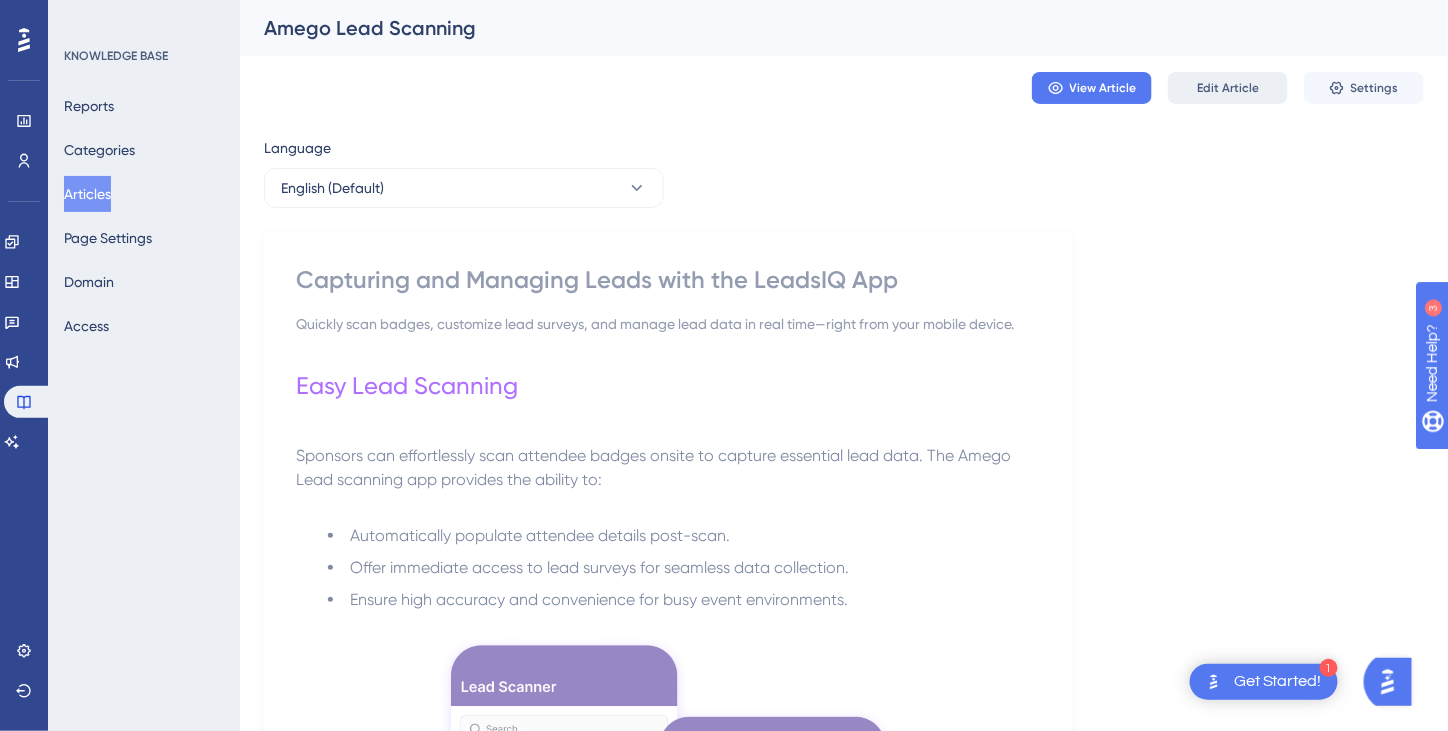 click on "Edit Article" at bounding box center [1228, 88] 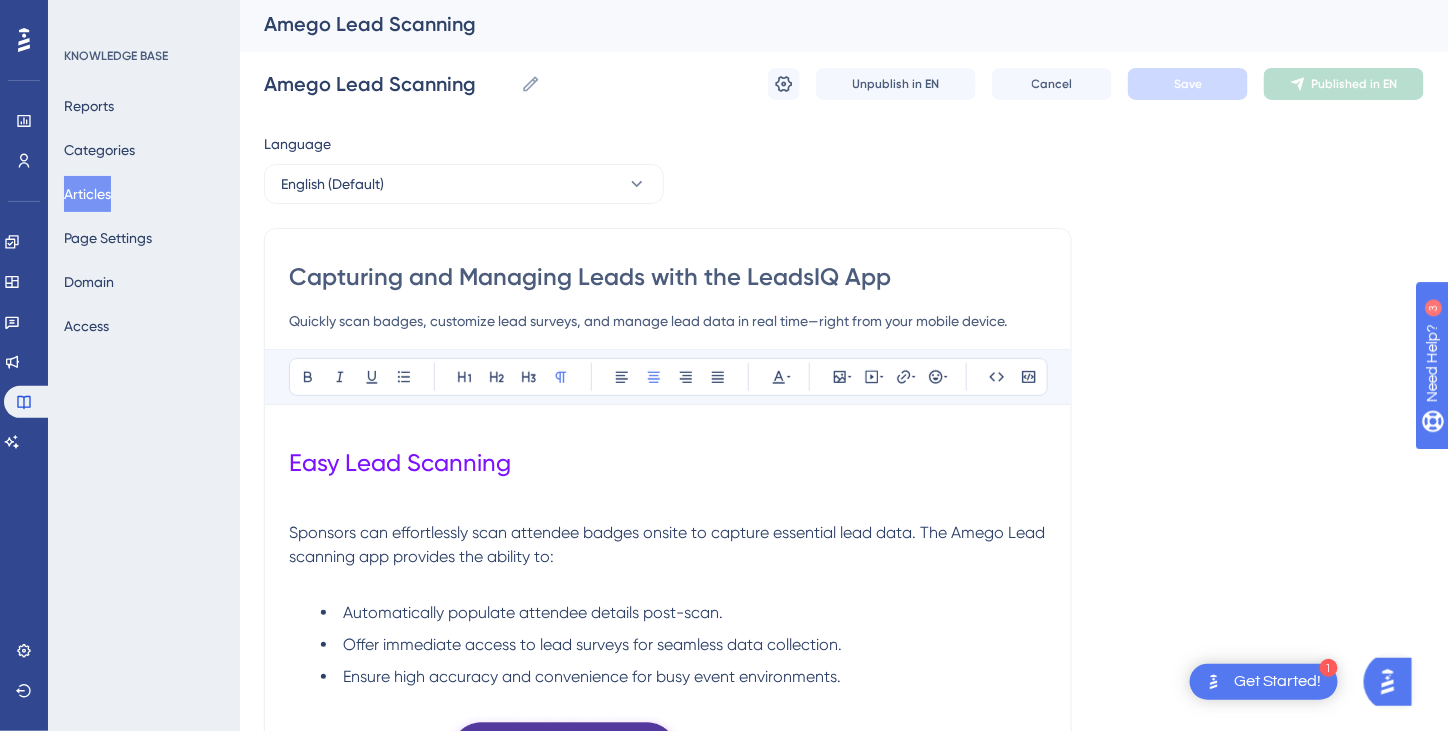 scroll, scrollTop: 0, scrollLeft: 0, axis: both 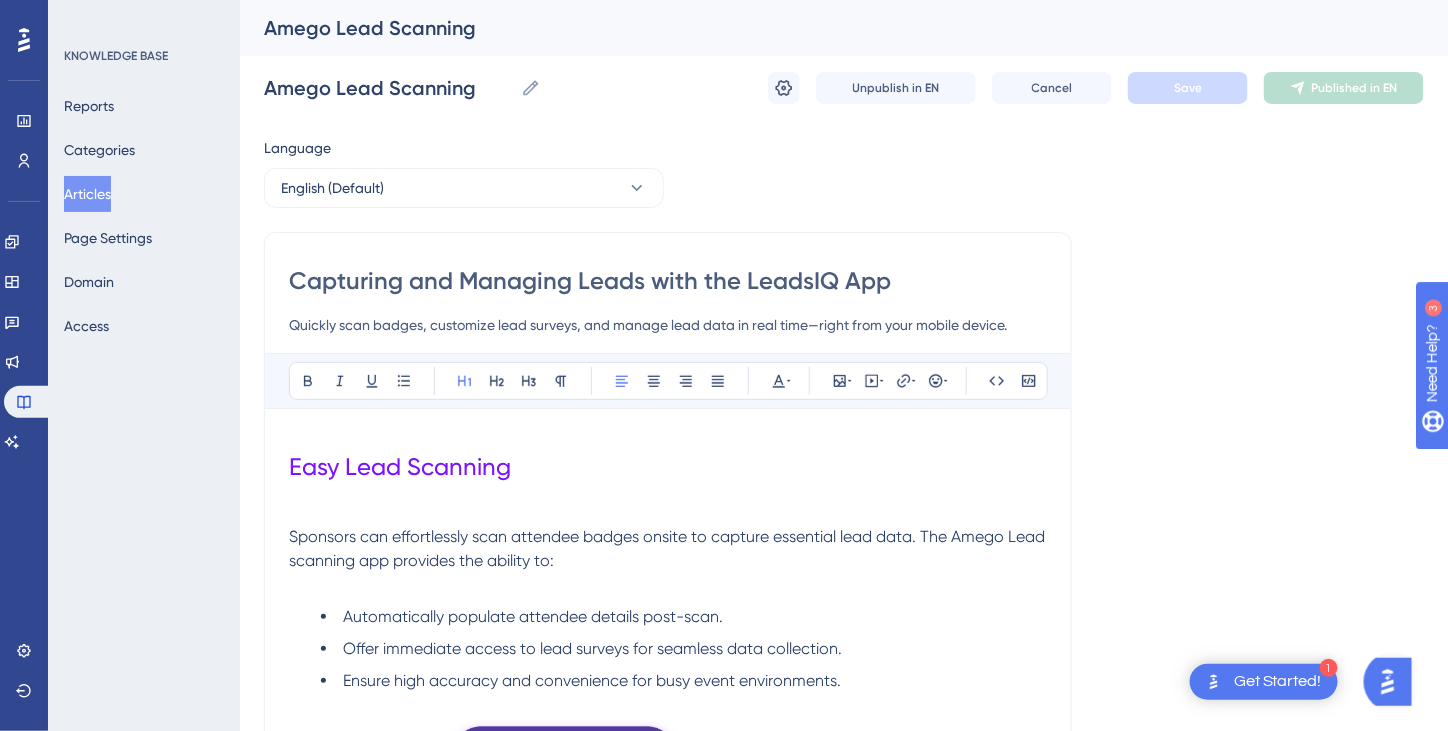 click on "Capturing and Managing Leads with the LeadsIQ App" at bounding box center [668, 281] 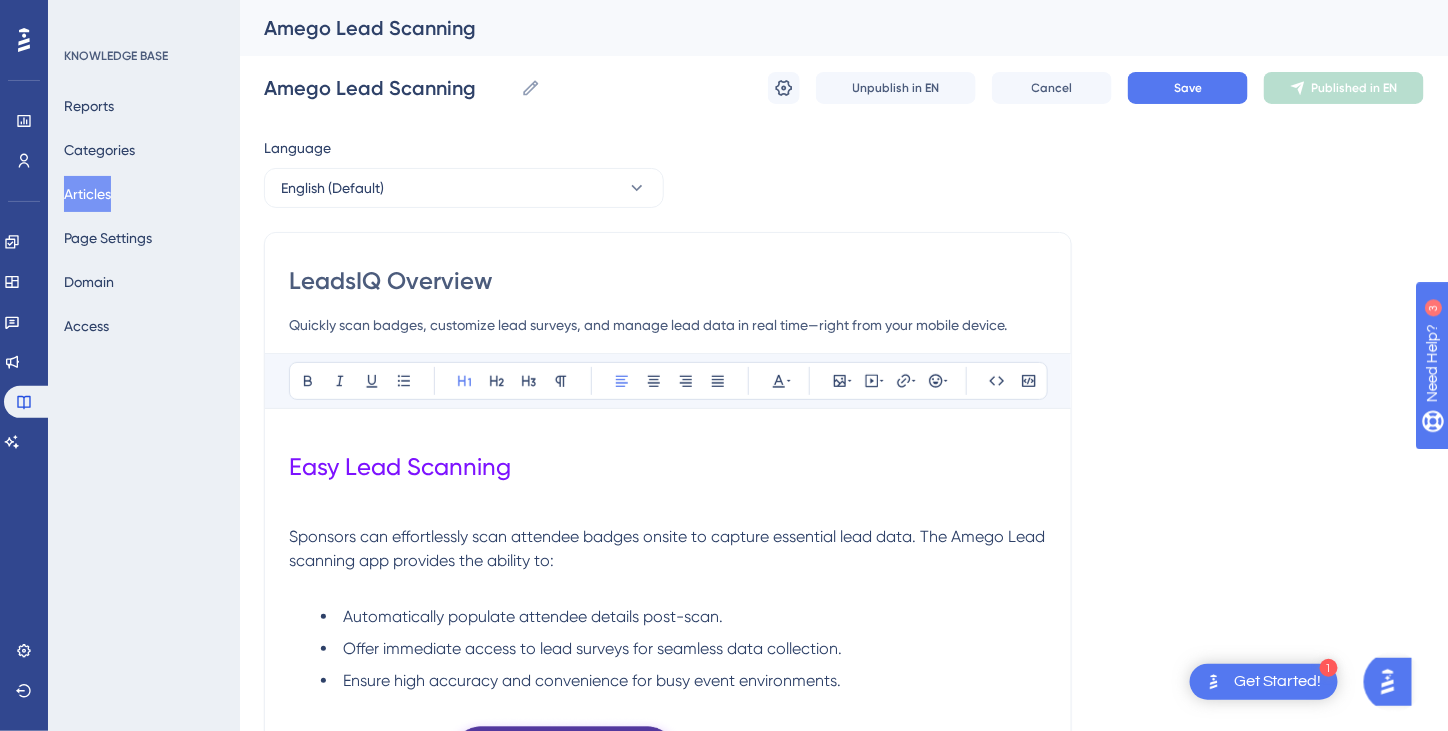 type on "LeadsIQ Overview" 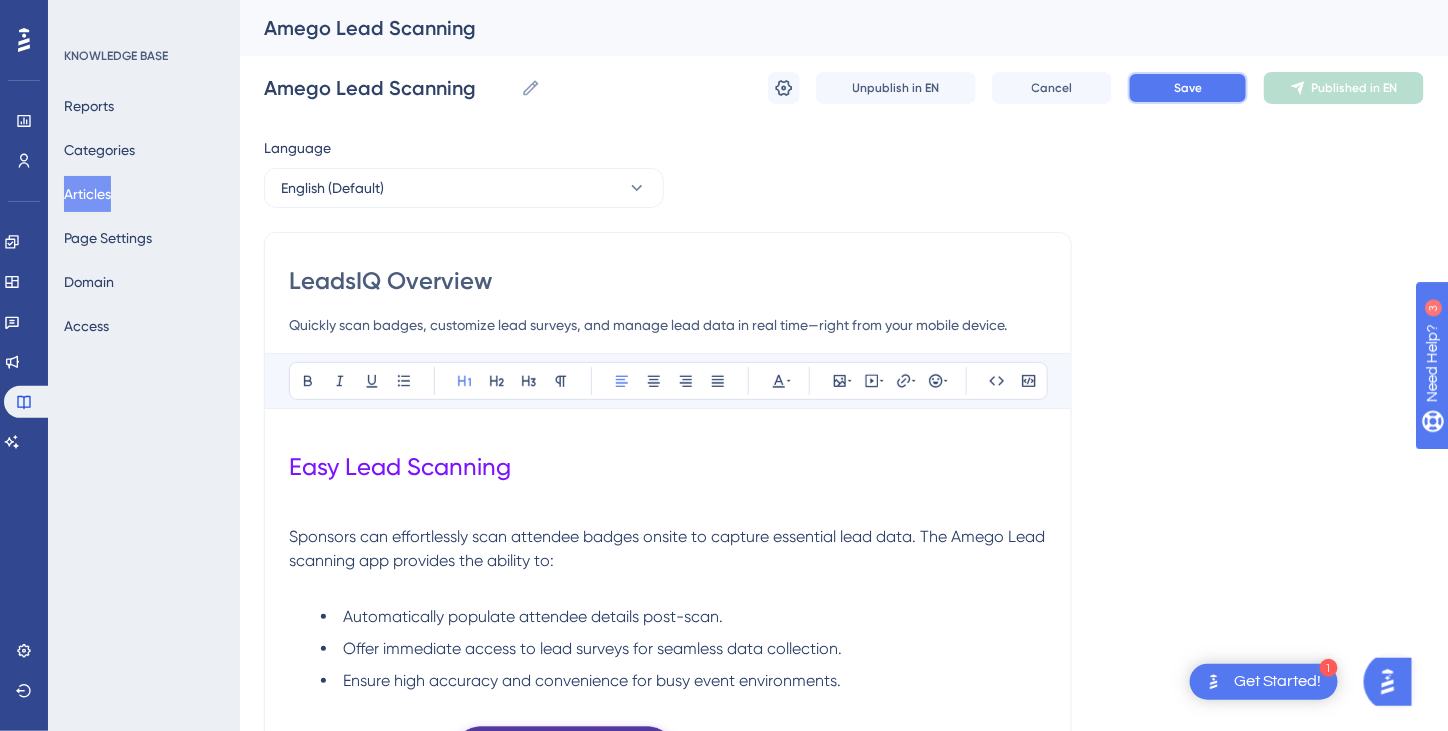 click on "Save" at bounding box center [1188, 88] 